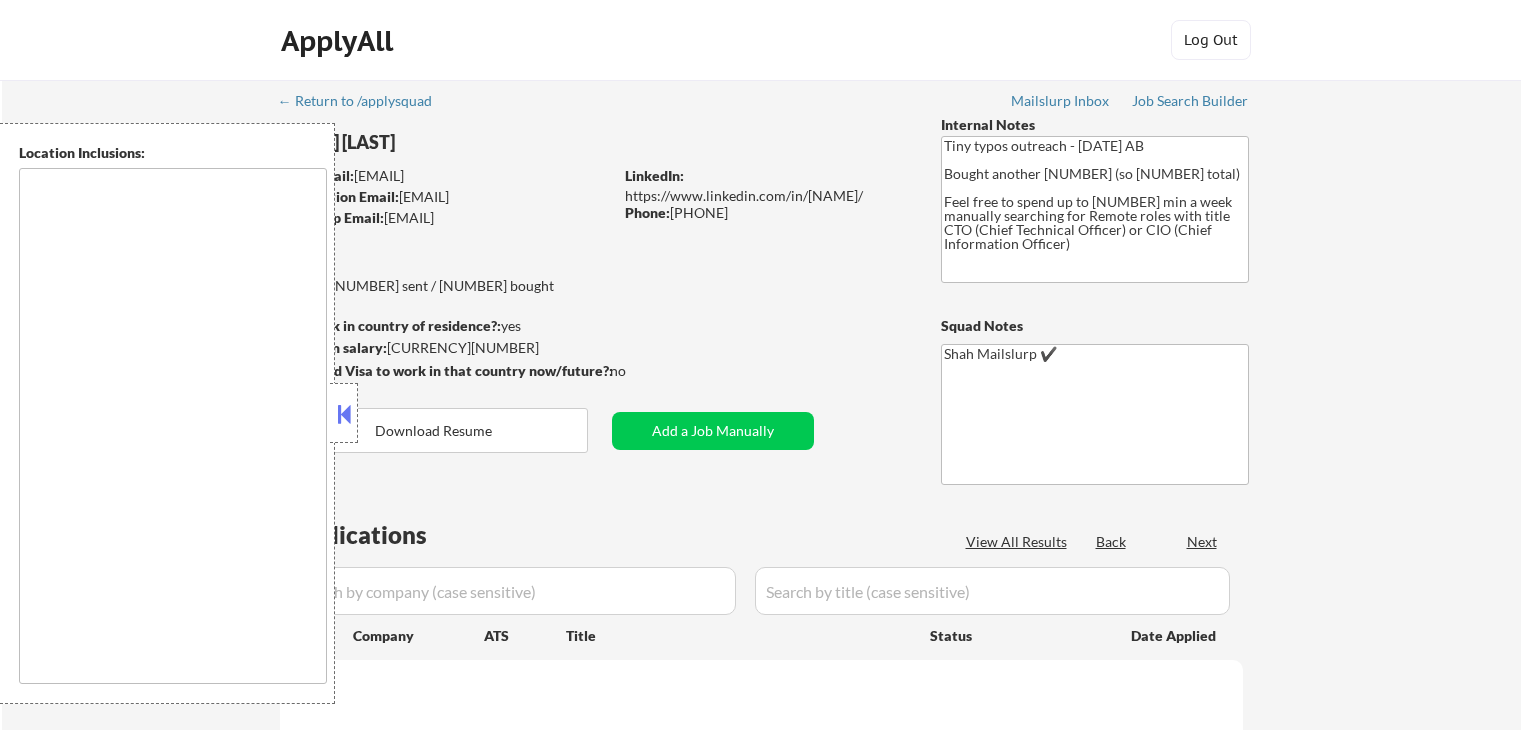 scroll, scrollTop: 0, scrollLeft: 0, axis: both 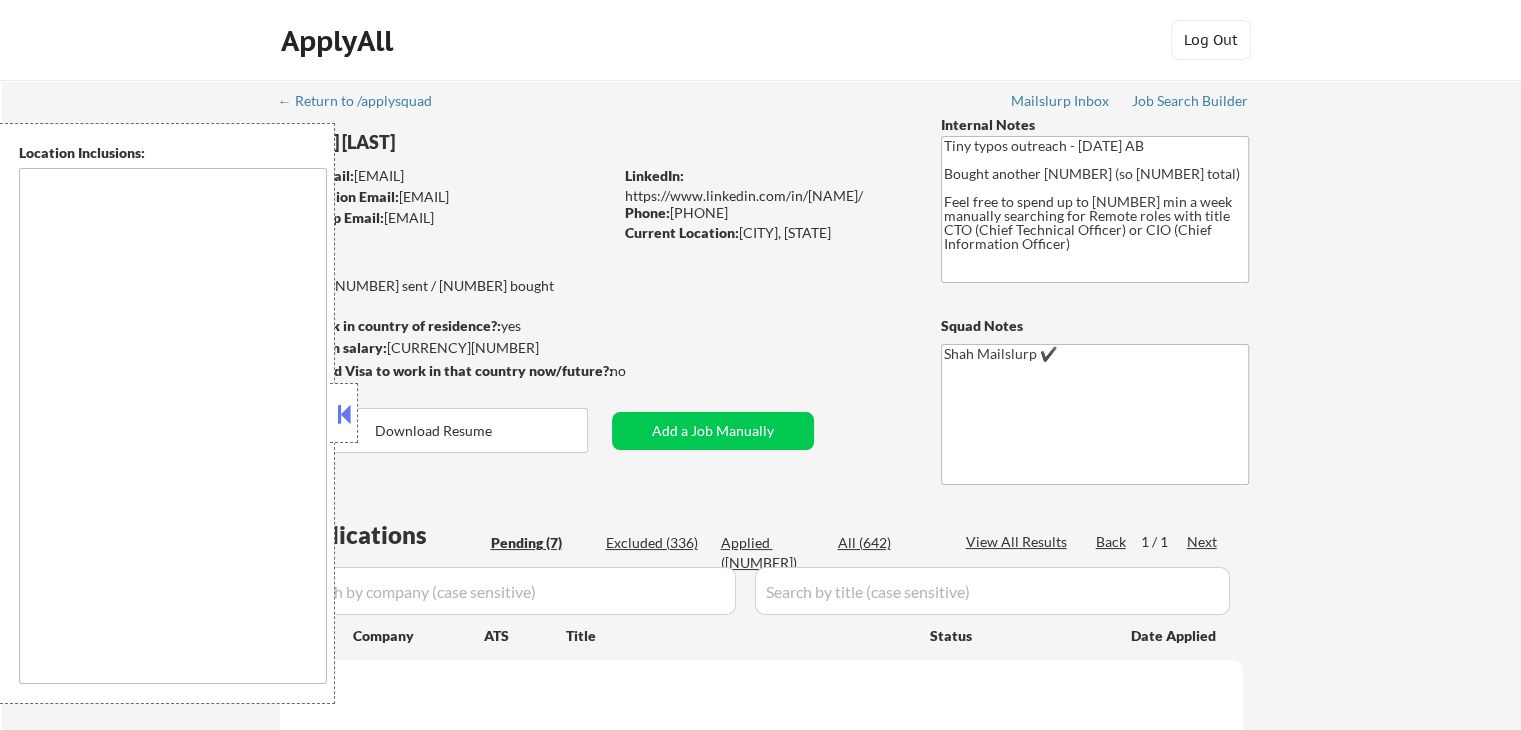 select on ""pending"" 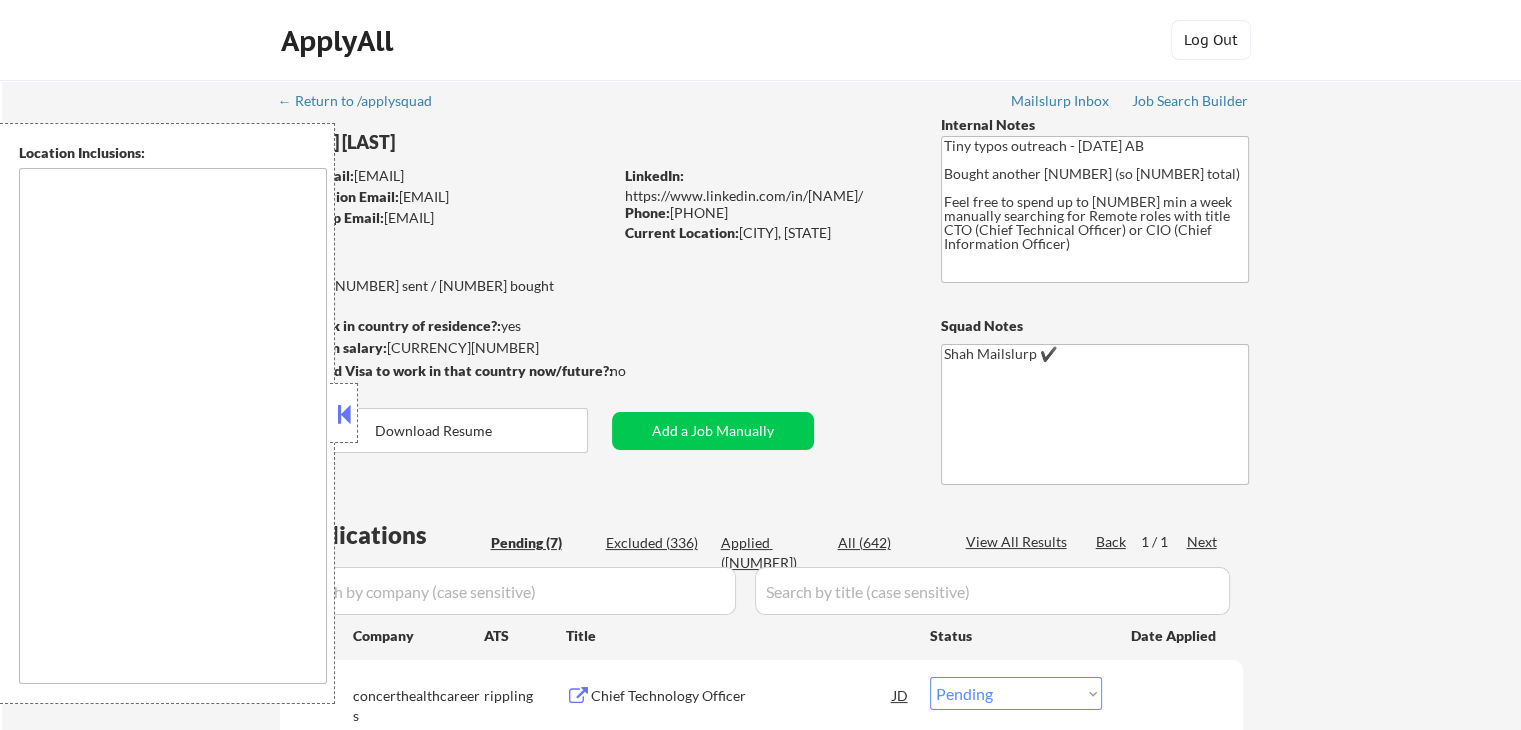 click at bounding box center (344, 414) 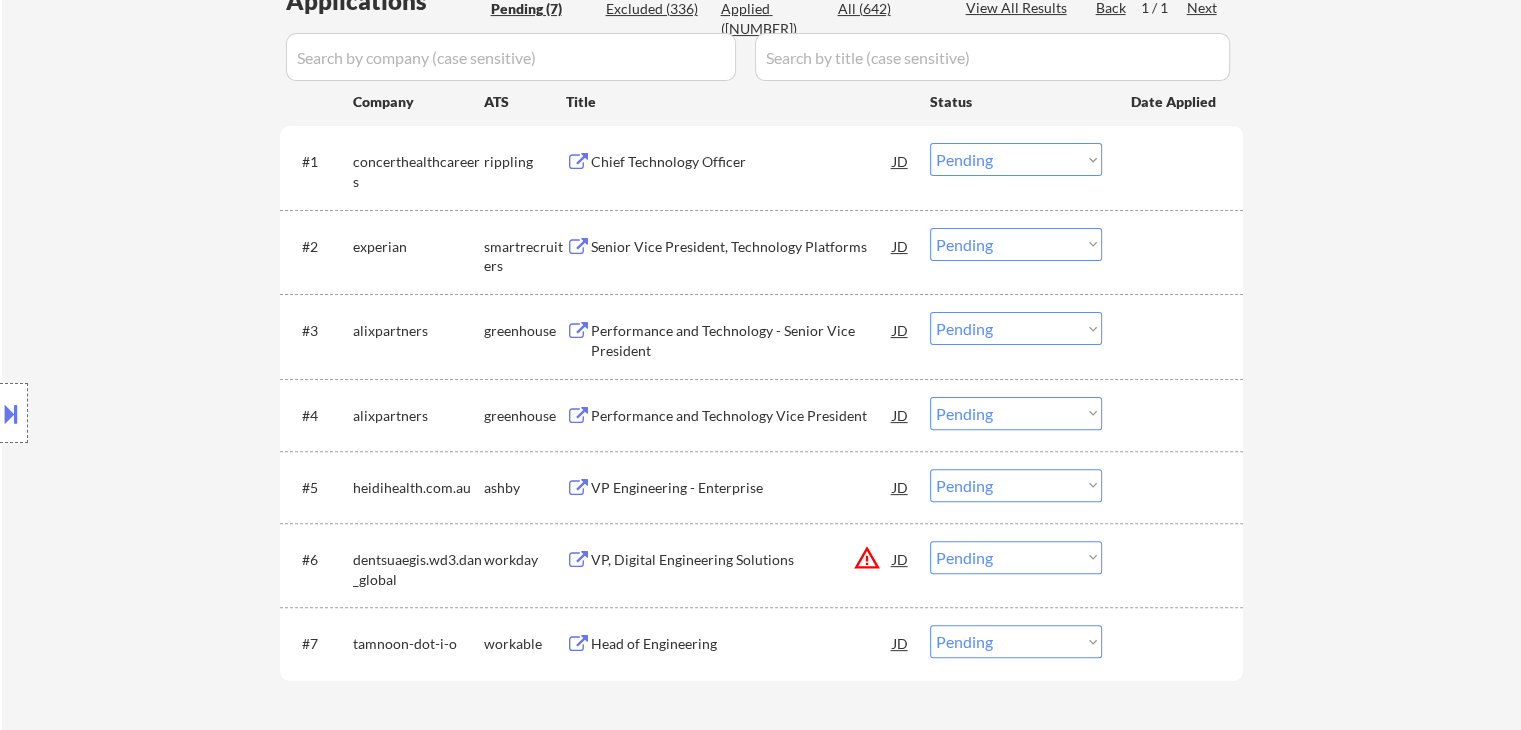 scroll, scrollTop: 500, scrollLeft: 0, axis: vertical 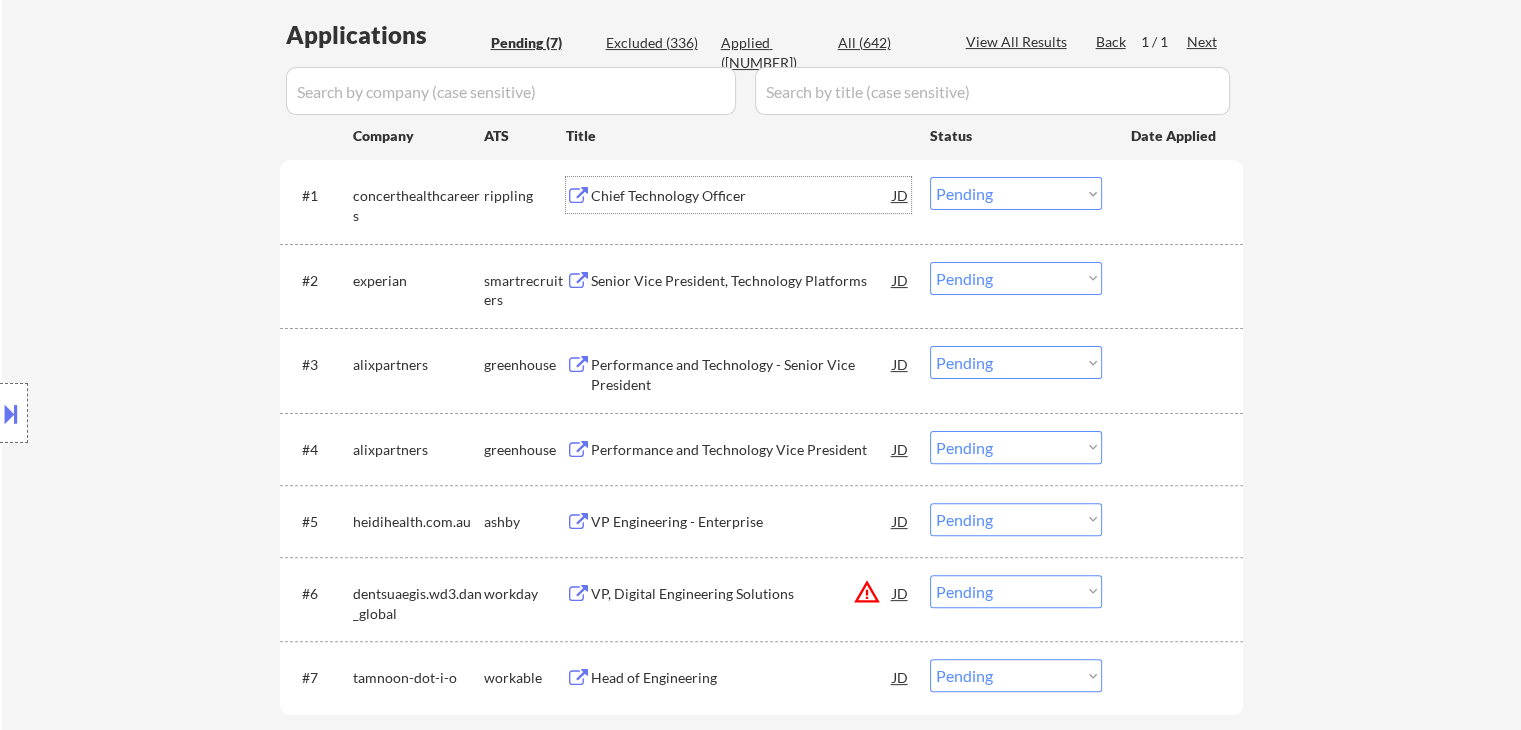 click on "Chief Technology Officer" at bounding box center (742, 196) 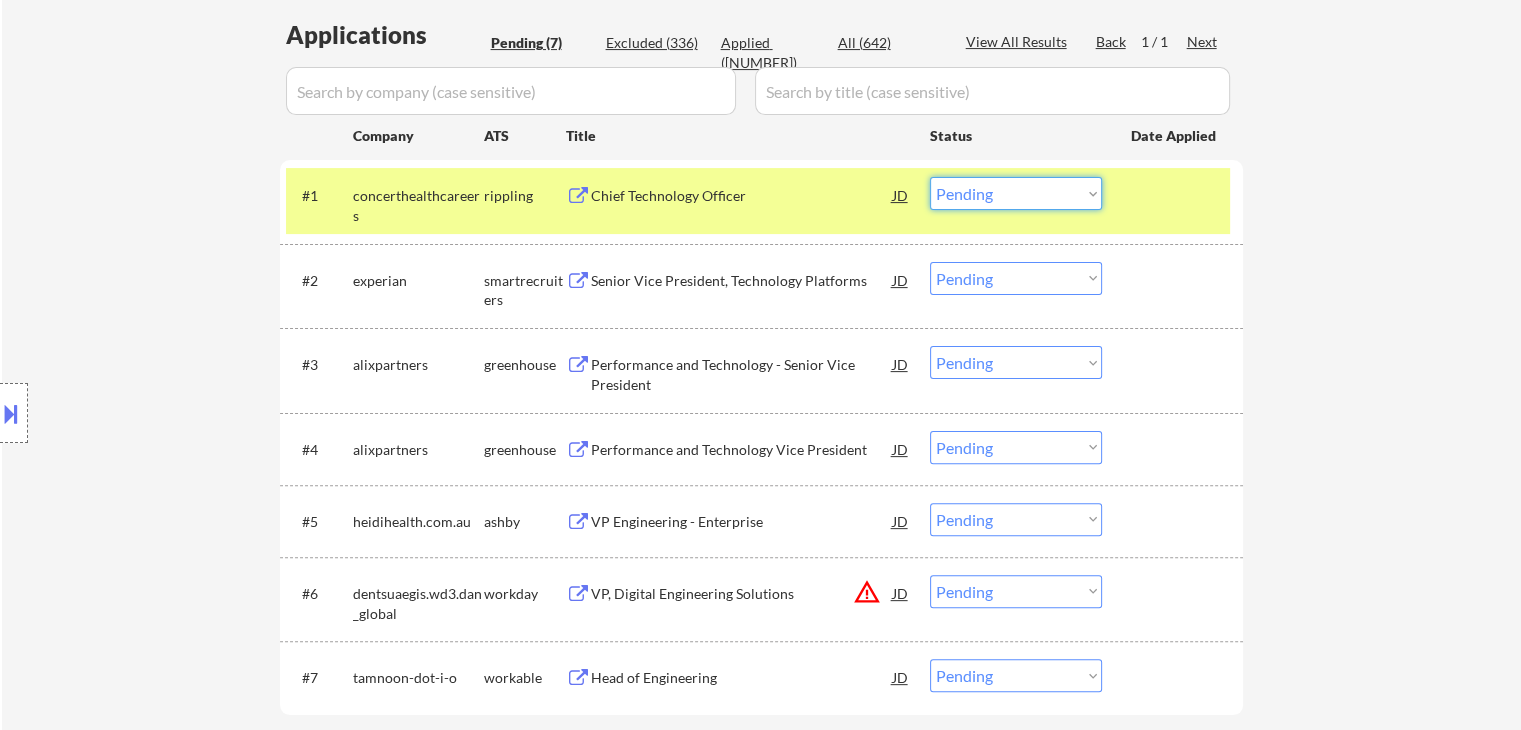 click on "Choose an option... Pending Applied Excluded (Questions) Excluded (Expired) Excluded (Location) Excluded (Bad Match) Excluded (Blocklist) Excluded (Salary) Excluded (Other)" at bounding box center [1016, 193] 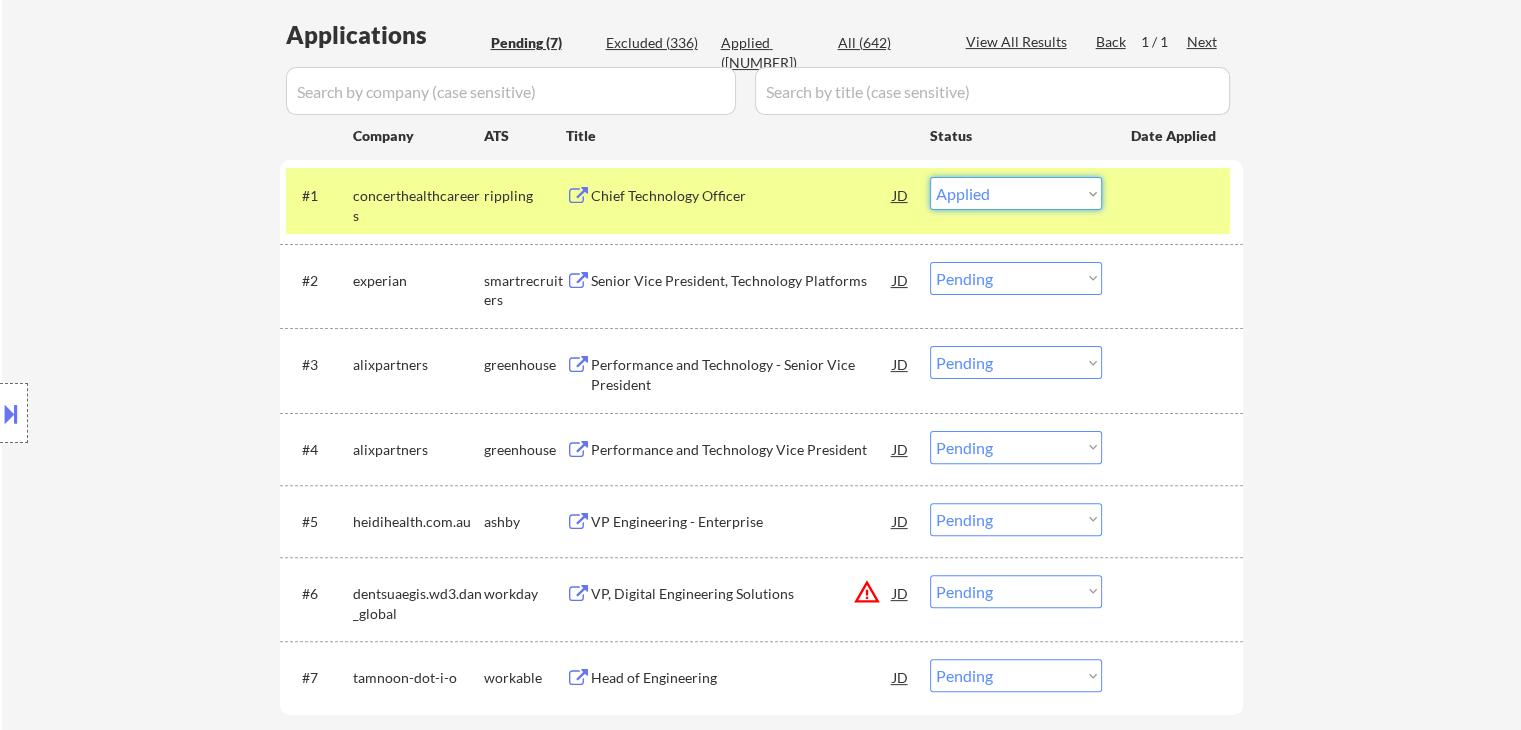 click on "Choose an option... Pending Applied Excluded (Questions) Excluded (Expired) Excluded (Location) Excluded (Bad Match) Excluded (Blocklist) Excluded (Salary) Excluded (Other)" at bounding box center (1016, 193) 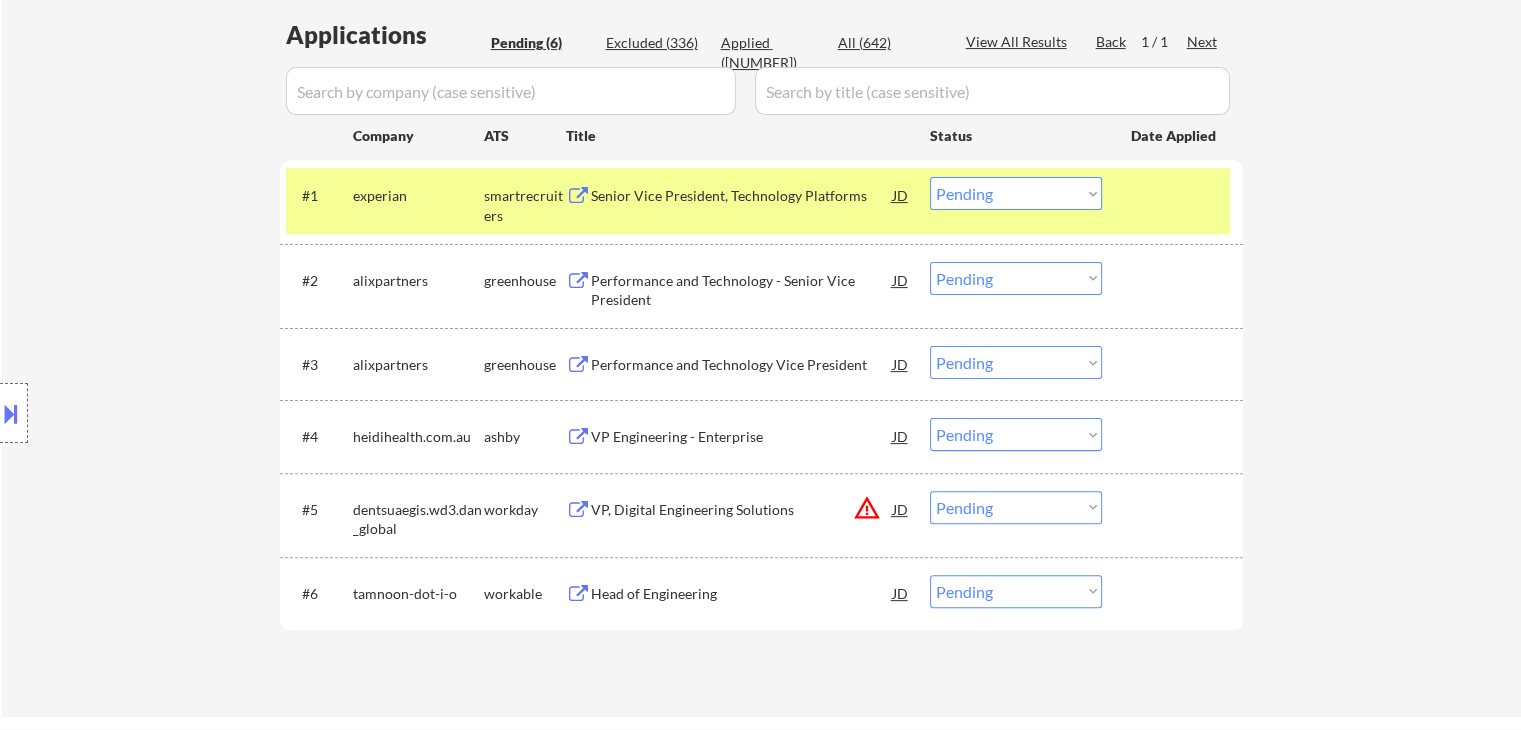 click on "Senior Vice President, Technology Platforms" at bounding box center [742, 196] 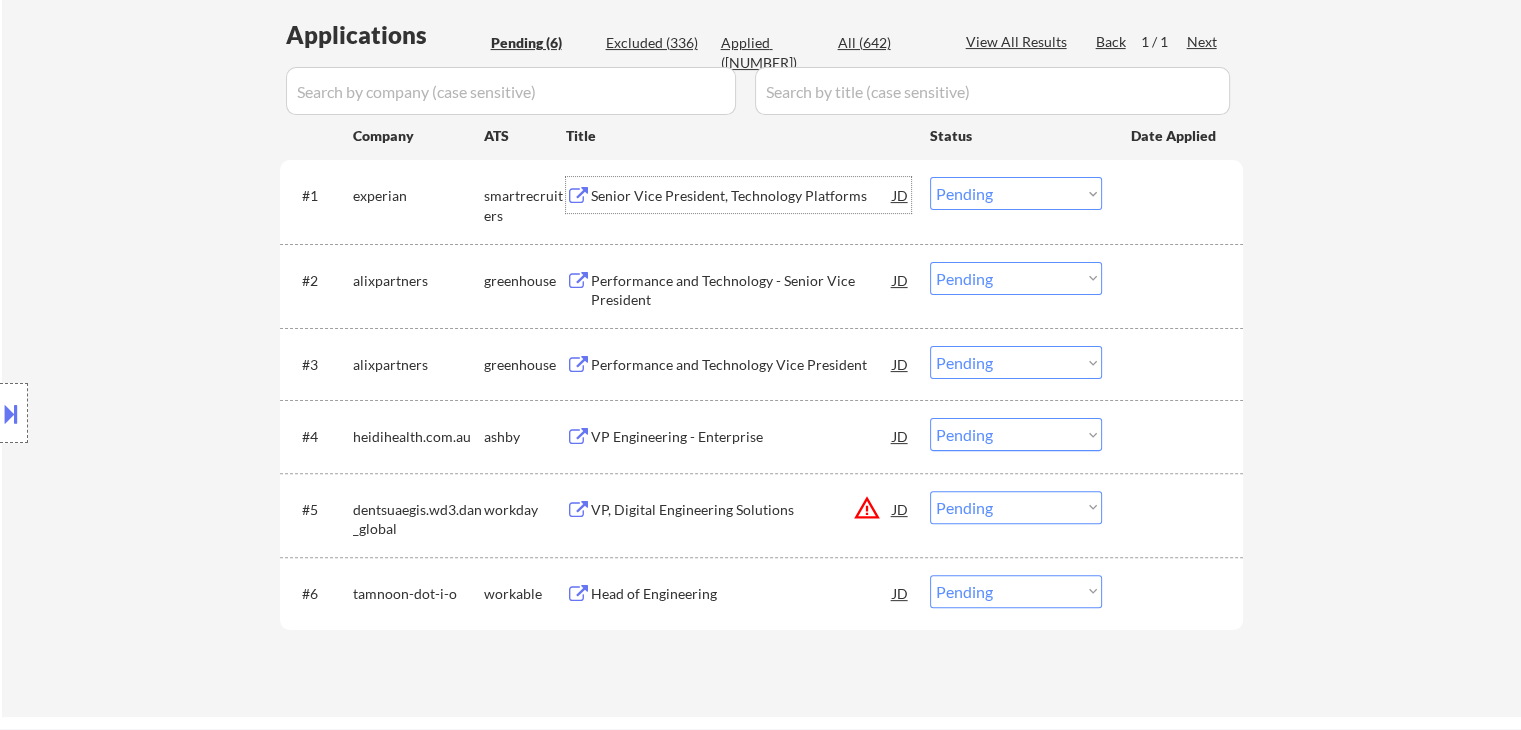 scroll, scrollTop: 200, scrollLeft: 0, axis: vertical 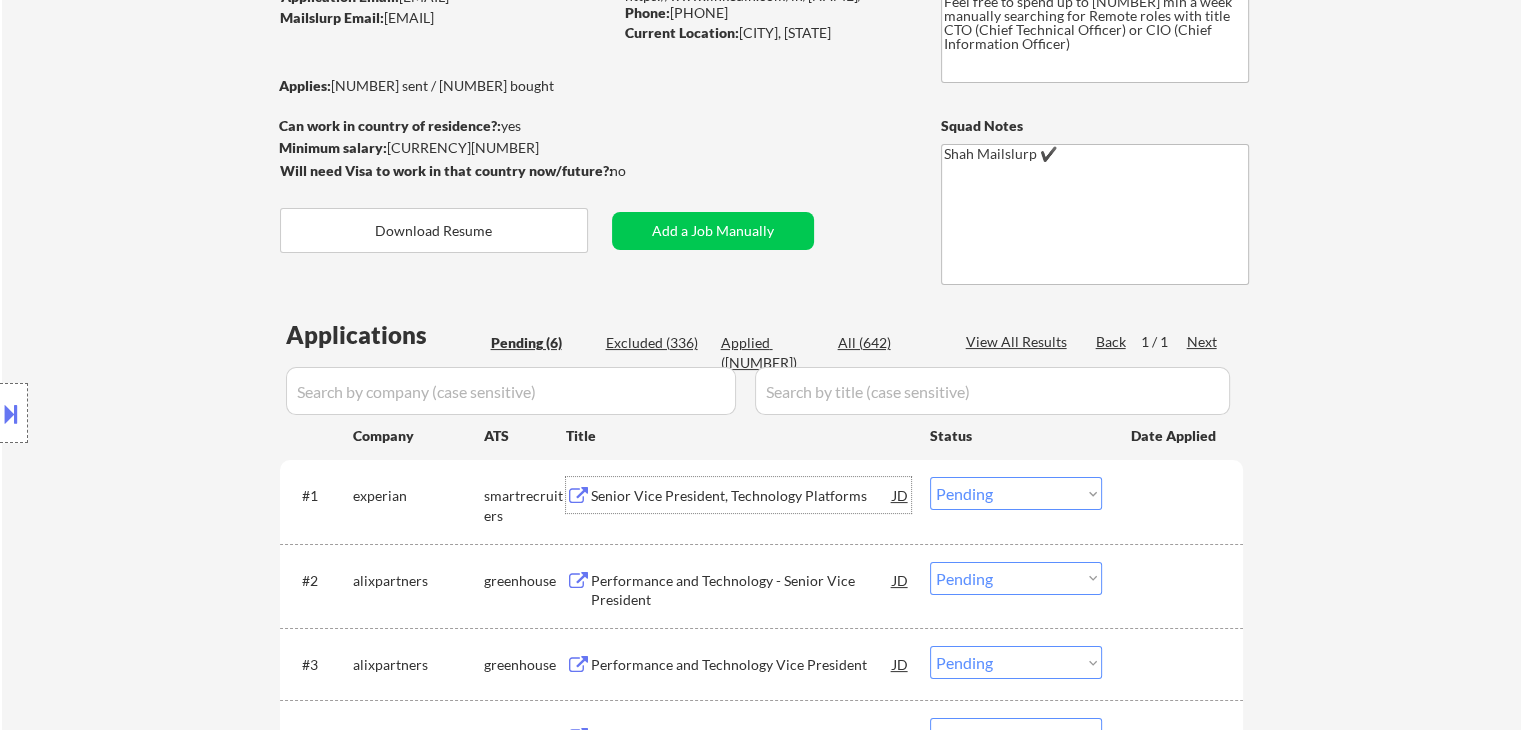 click on "Senior Vice President, Technology Platforms" at bounding box center (742, 496) 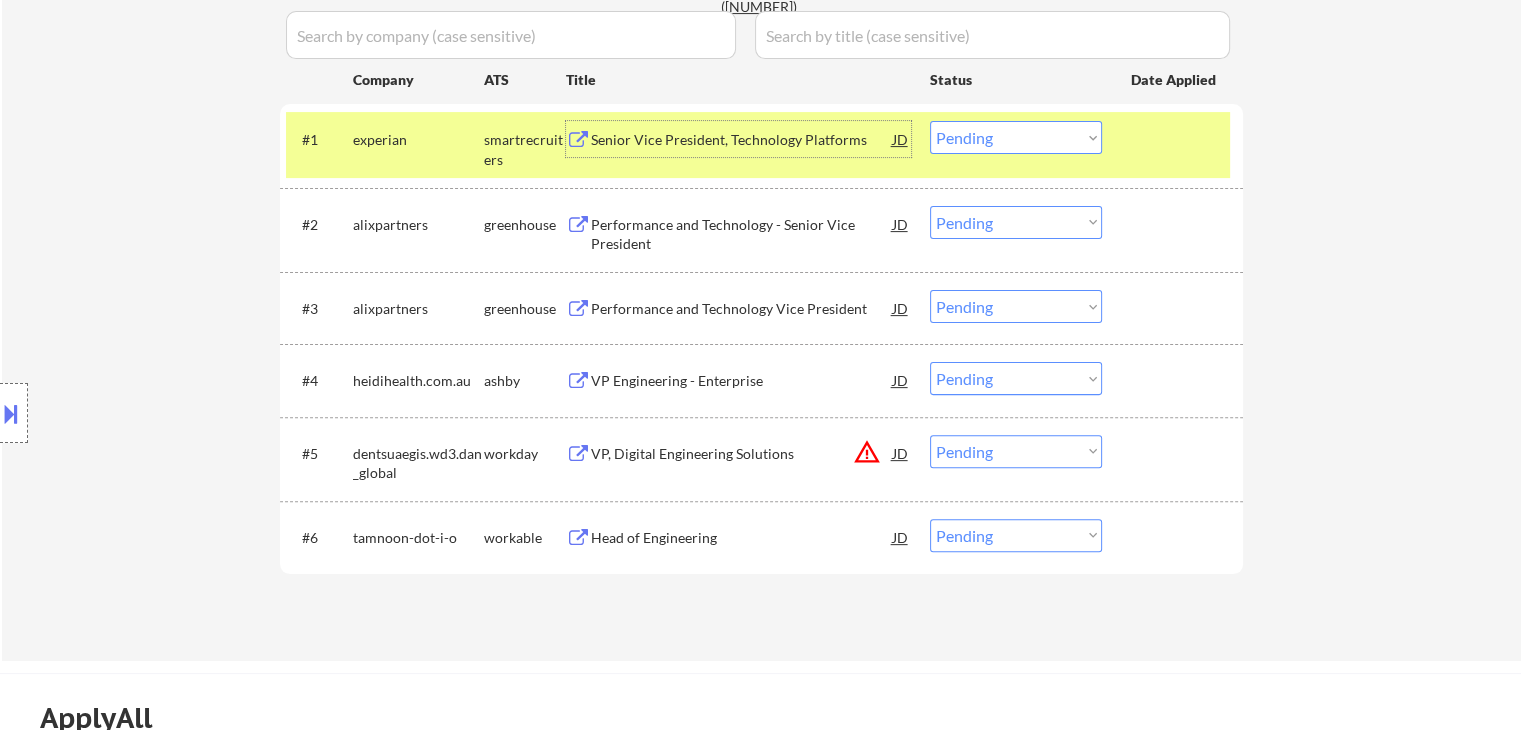 scroll, scrollTop: 600, scrollLeft: 0, axis: vertical 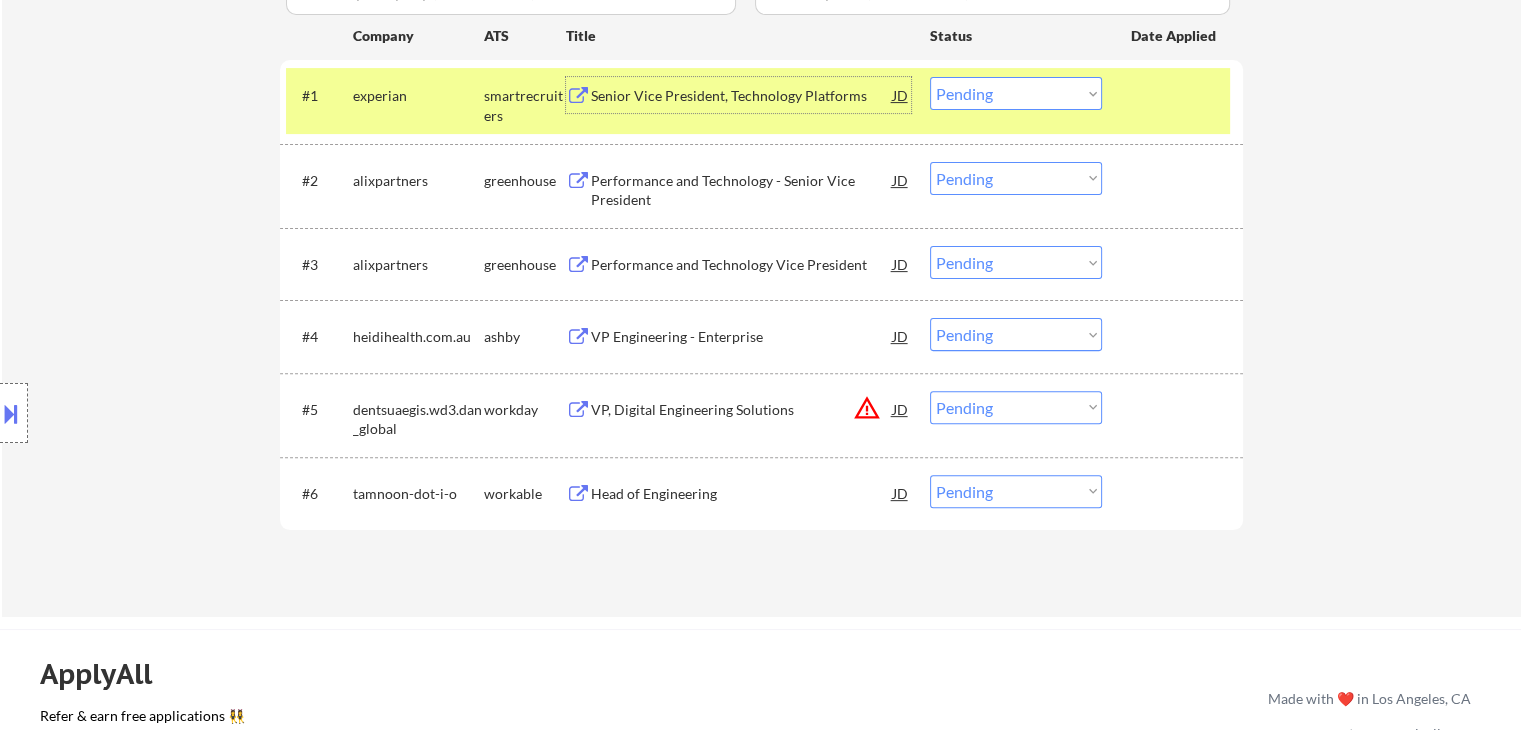click on "Choose an option... Pending Applied Excluded (Questions) Excluded (Expired) Excluded (Location) Excluded (Bad Match) Excluded (Blocklist) Excluded (Salary) Excluded (Other)" at bounding box center (1016, 93) 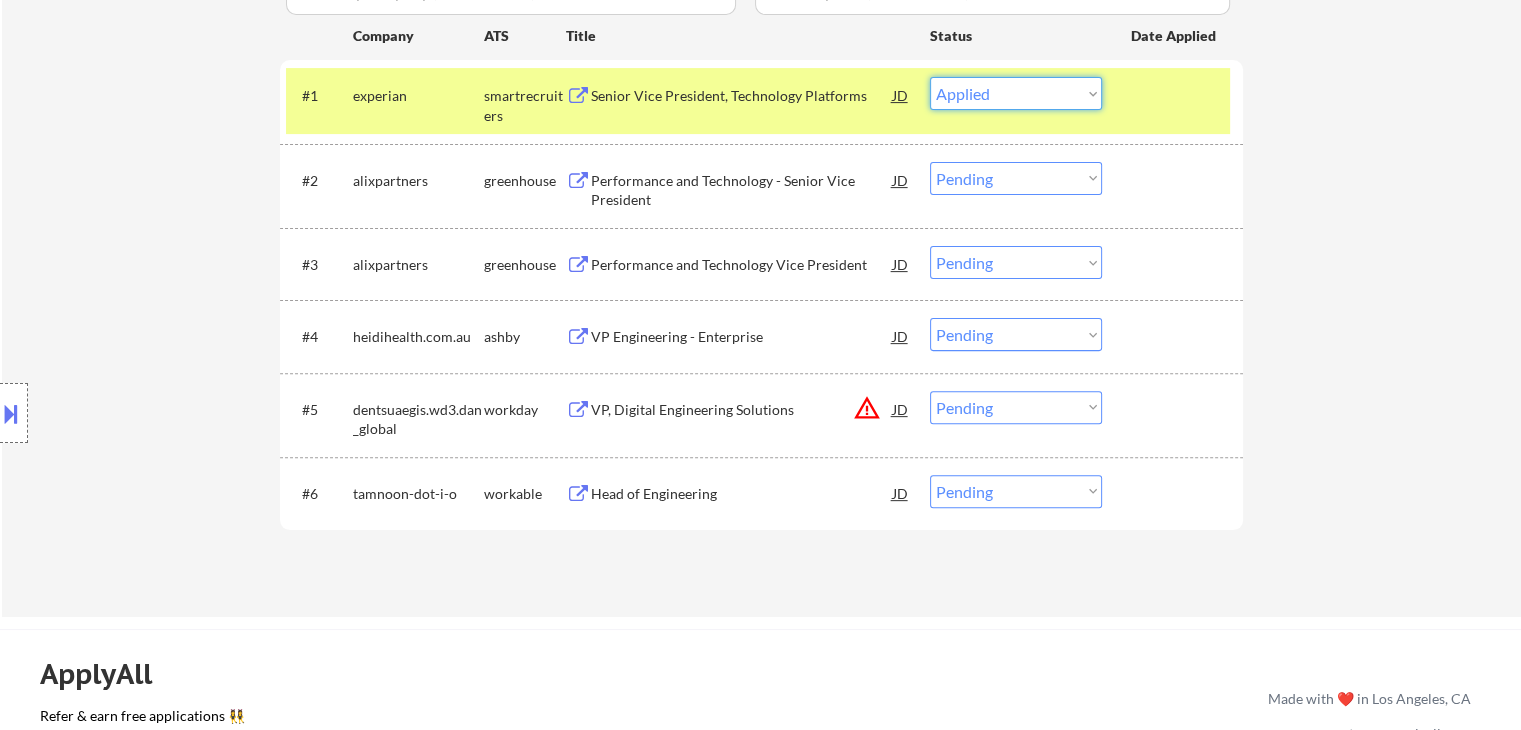 click on "Choose an option... Pending Applied Excluded (Questions) Excluded (Expired) Excluded (Location) Excluded (Bad Match) Excluded (Blocklist) Excluded (Salary) Excluded (Other)" at bounding box center [1016, 93] 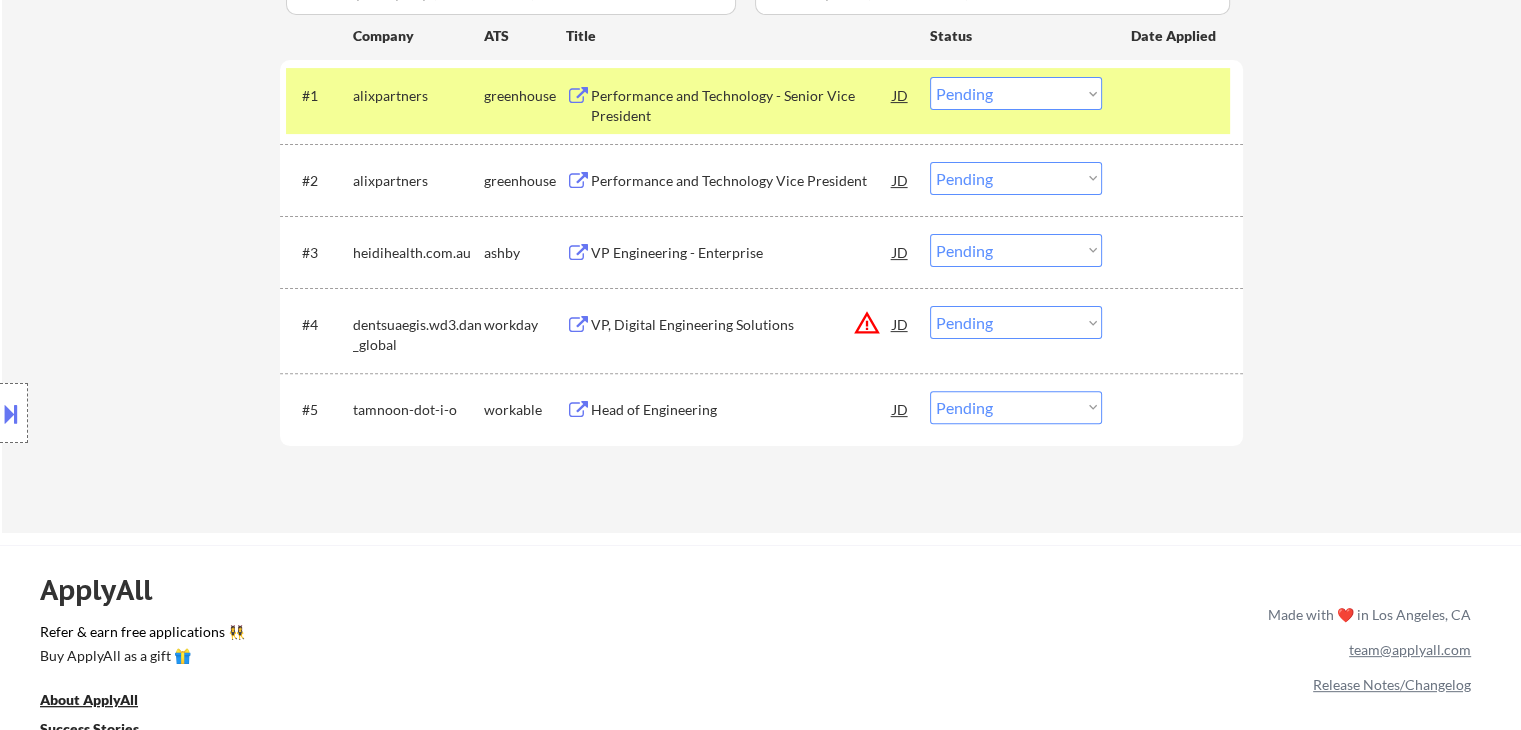 click on "Performance and Technology - Senior Vice President" at bounding box center (742, 105) 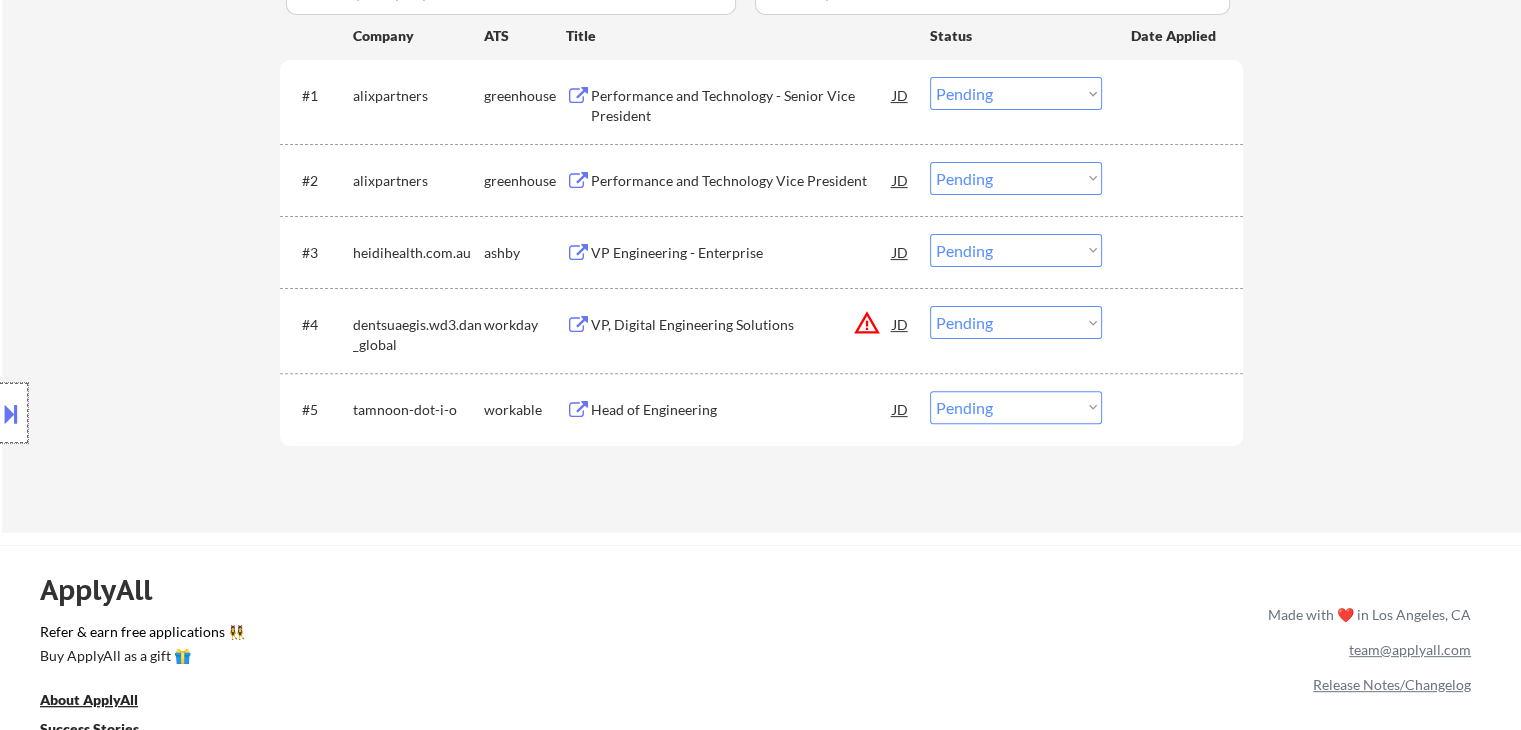 click at bounding box center (14, 413) 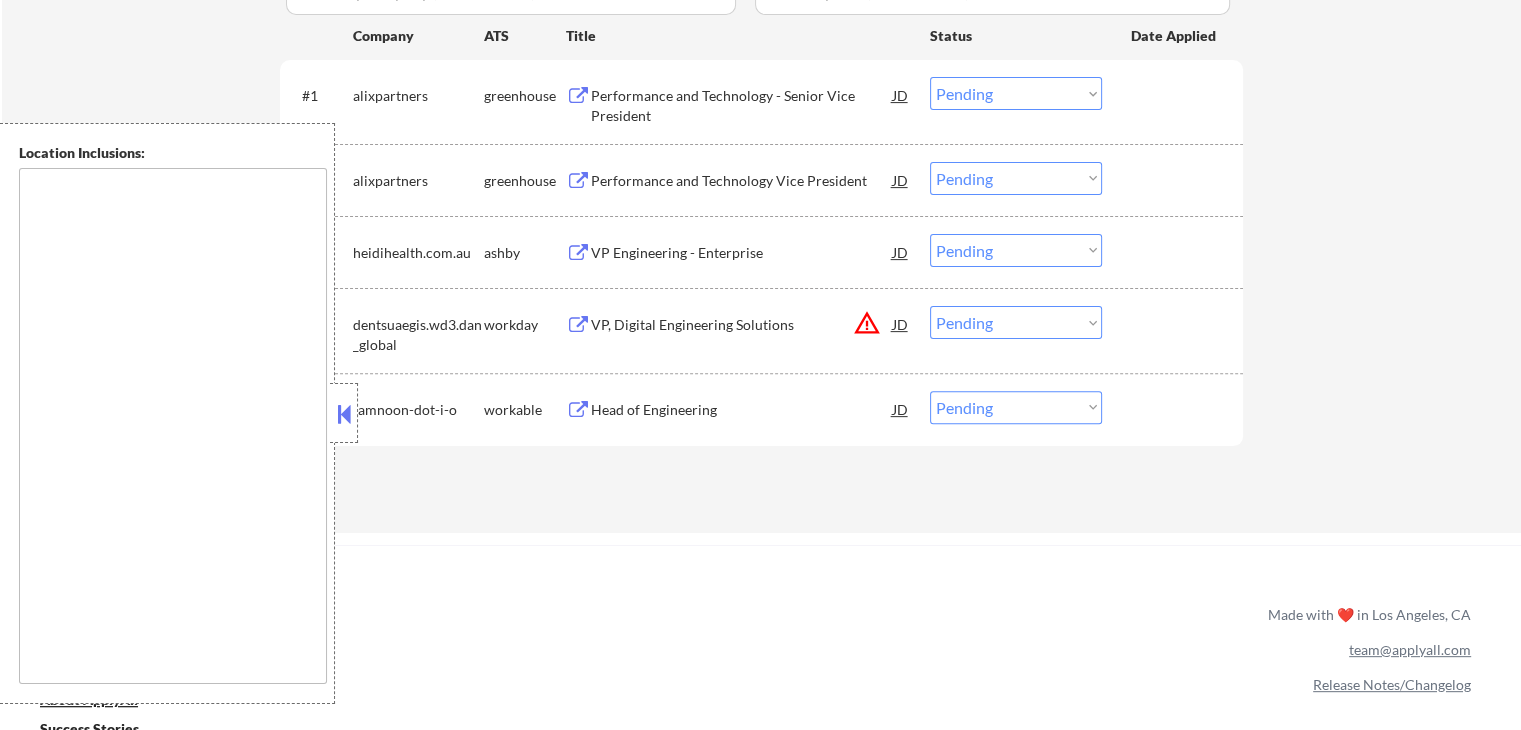 click at bounding box center [344, 414] 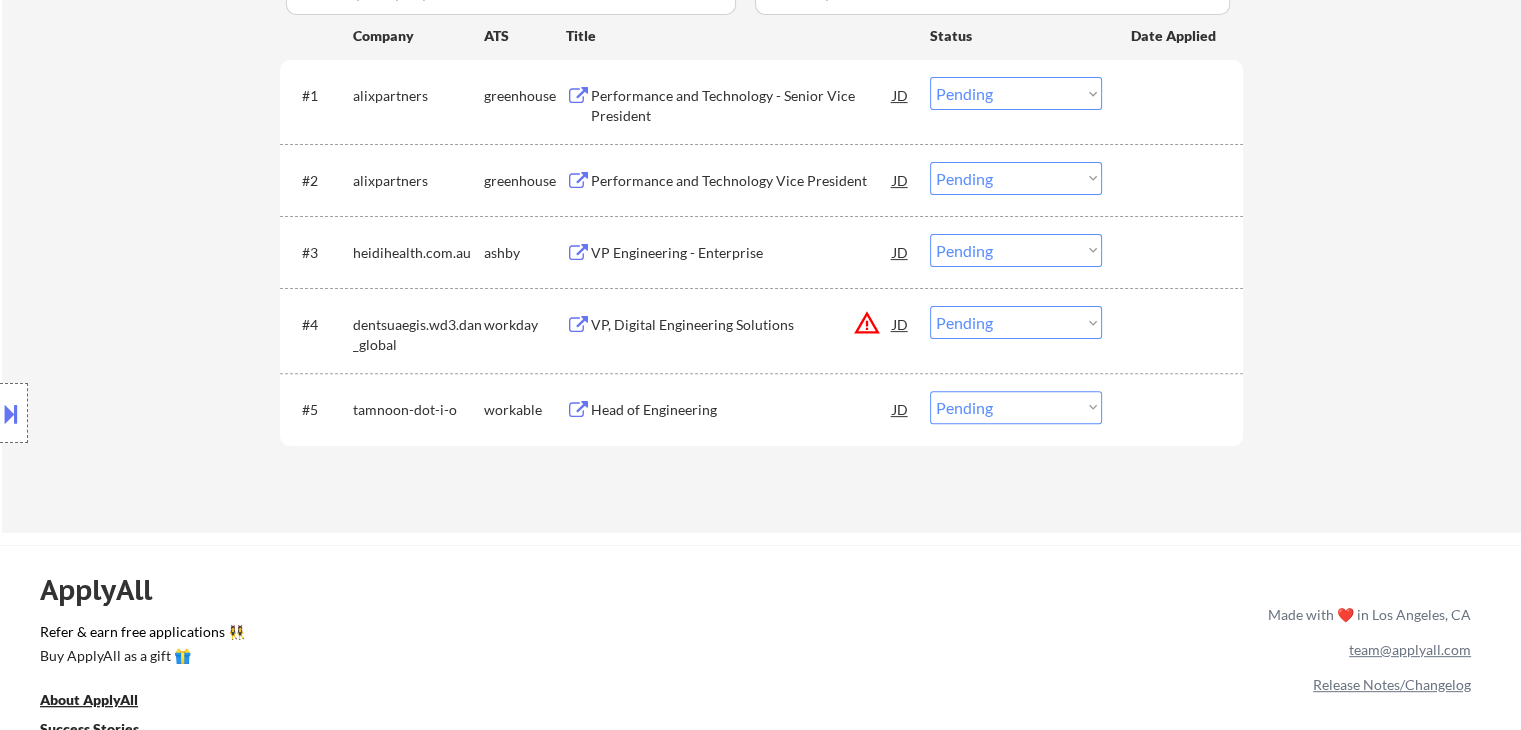 click on "Choose an option... Pending Applied Excluded (Questions) Excluded (Expired) Excluded (Location) Excluded (Bad Match) Excluded (Blocklist) Excluded (Salary) Excluded (Other)" at bounding box center (1016, 93) 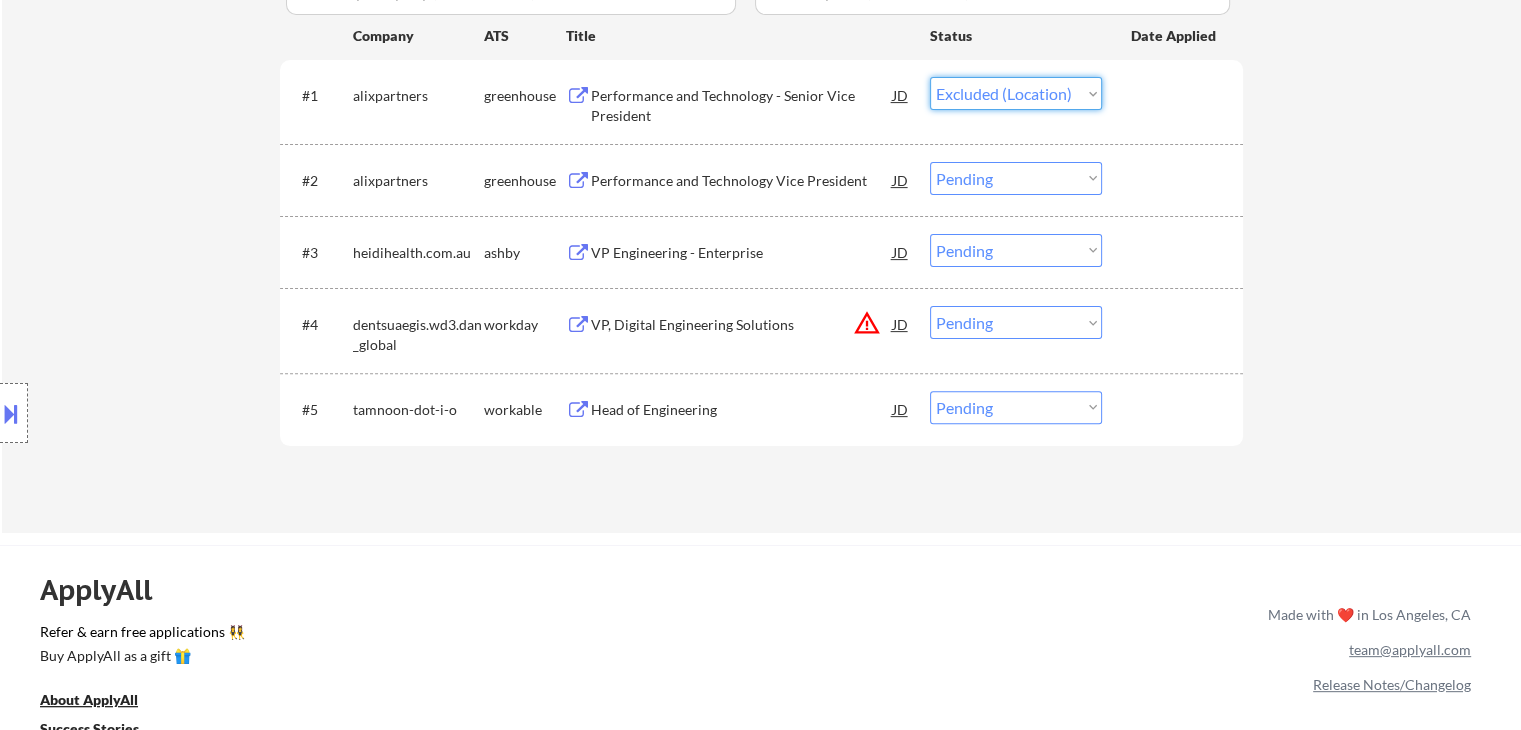 click on "Choose an option... Pending Applied Excluded (Questions) Excluded (Expired) Excluded (Location) Excluded (Bad Match) Excluded (Blocklist) Excluded (Salary) Excluded (Other)" at bounding box center [1016, 93] 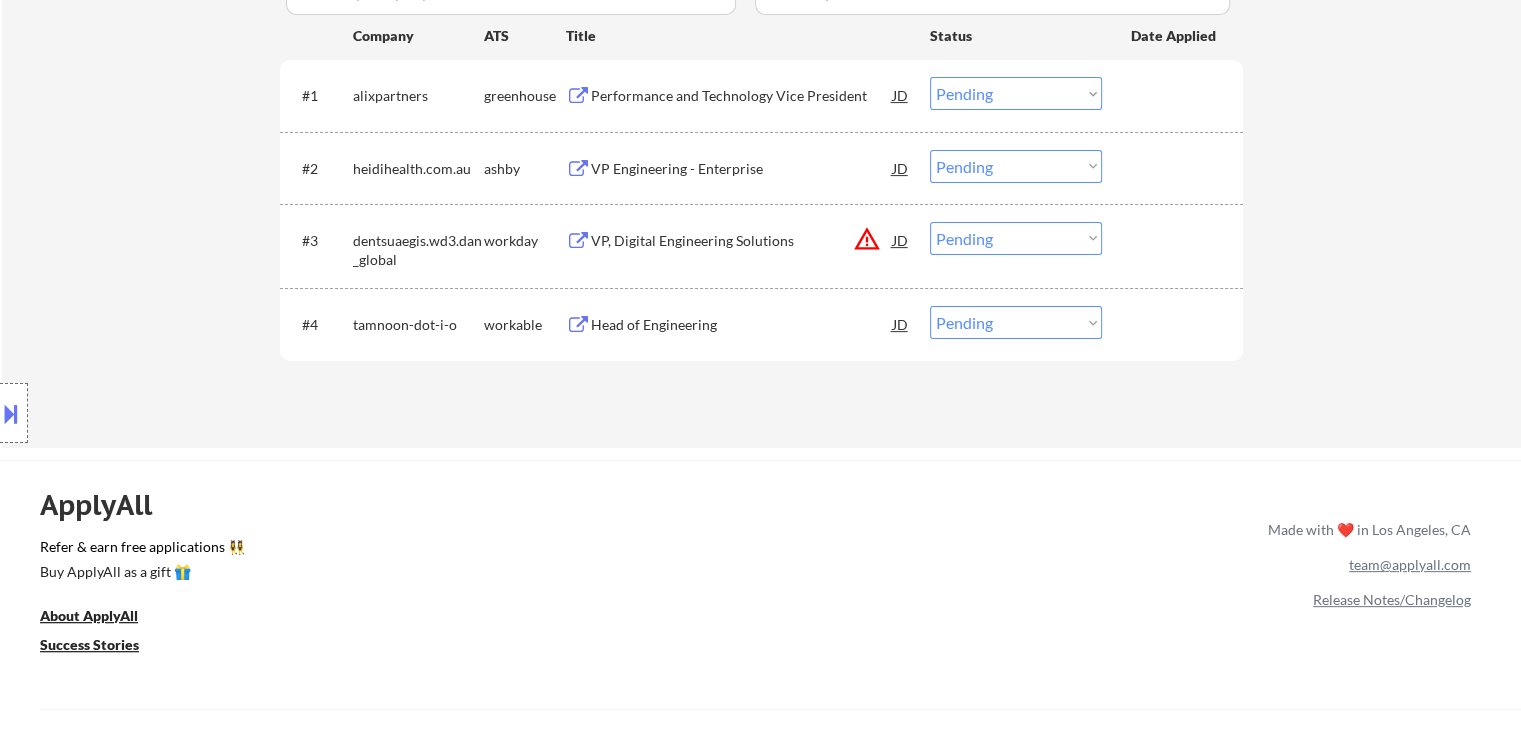click on "Performance and Technology Vice President" at bounding box center [742, 96] 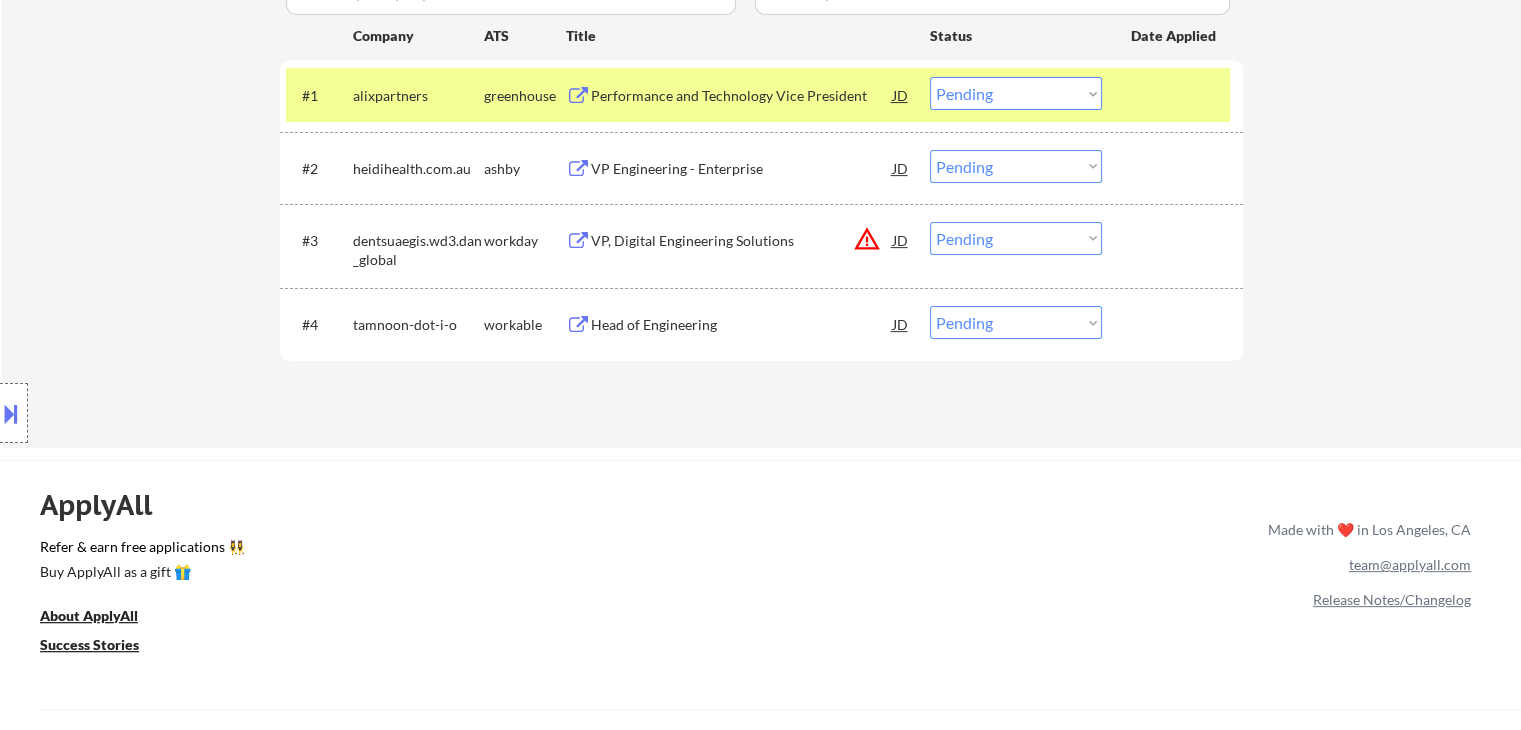 click on "Choose an option... Pending Applied Excluded (Questions) Excluded (Expired) Excluded (Location) Excluded (Bad Match) Excluded (Blocklist) Excluded (Salary) Excluded (Other)" at bounding box center [1016, 93] 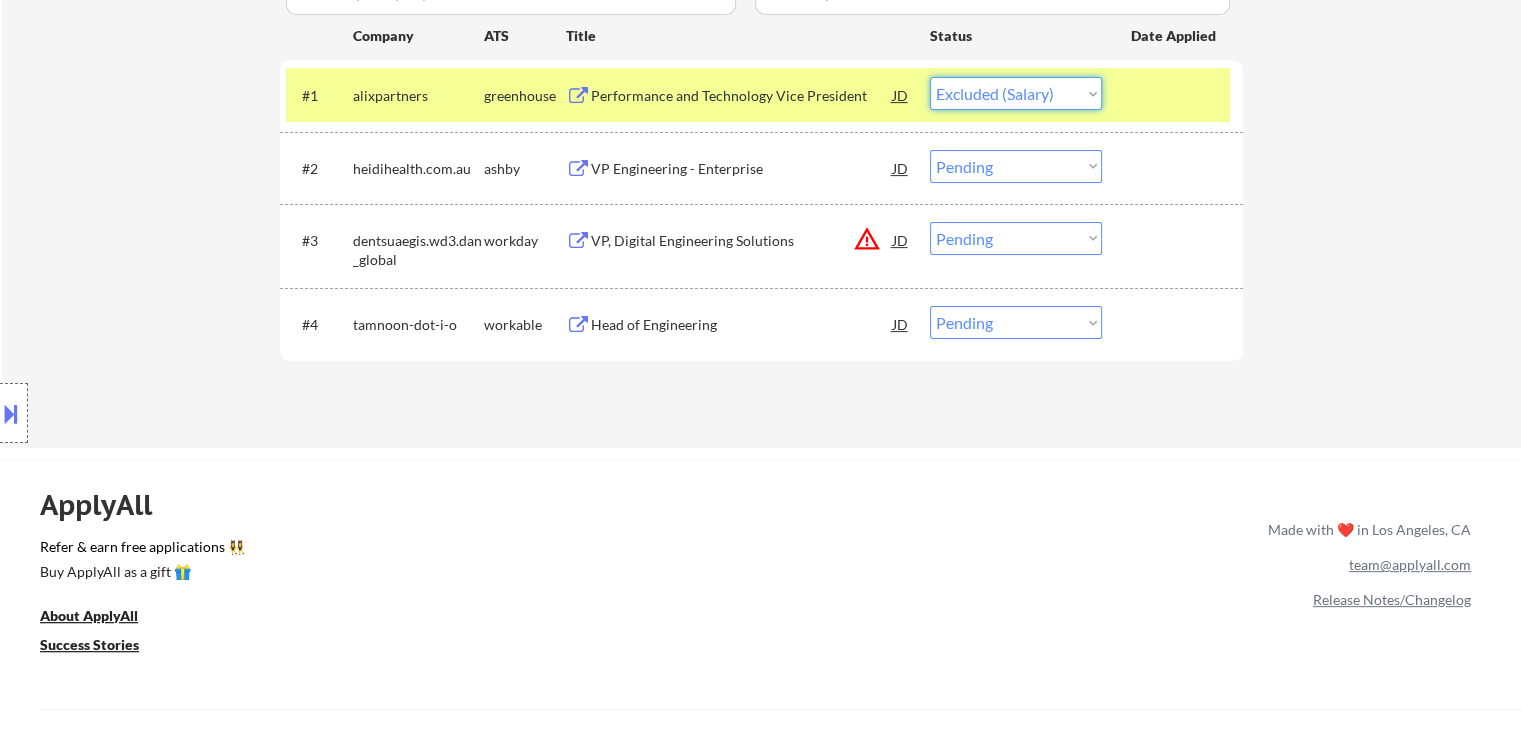 click on "Choose an option... Pending Applied Excluded (Questions) Excluded (Expired) Excluded (Location) Excluded (Bad Match) Excluded (Blocklist) Excluded (Salary) Excluded (Other)" at bounding box center (1016, 93) 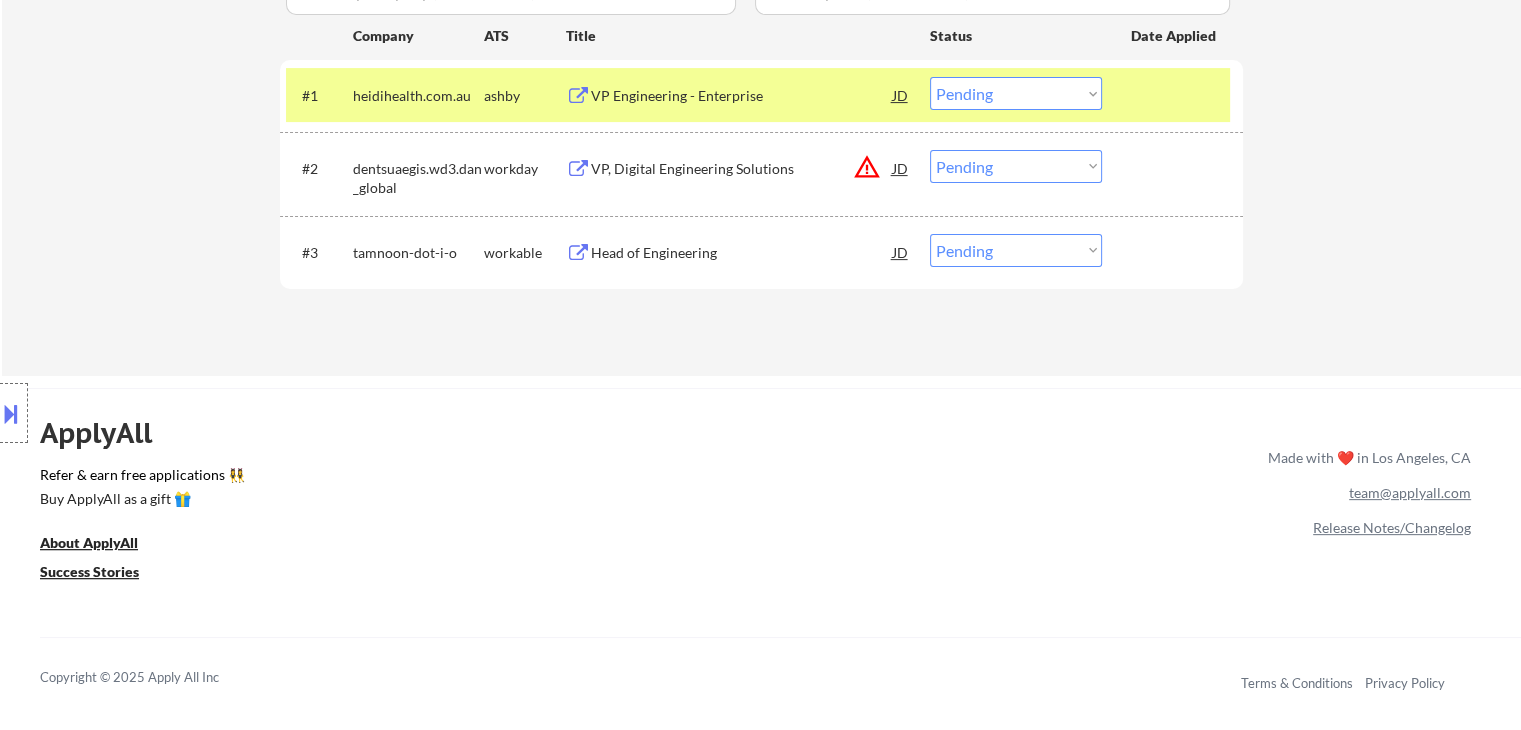 scroll, scrollTop: 500, scrollLeft: 0, axis: vertical 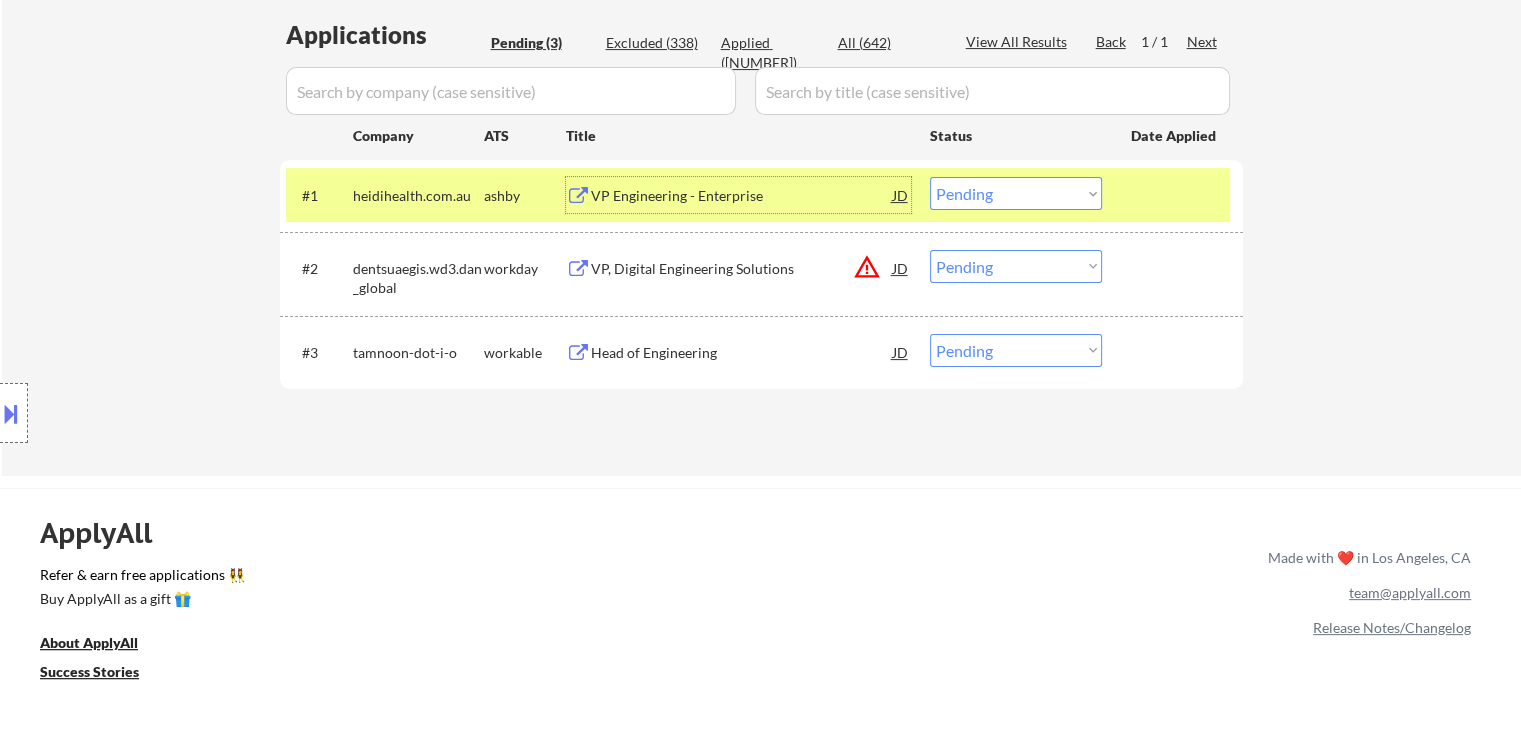click on "VP Engineering - Enterprise" at bounding box center (742, 196) 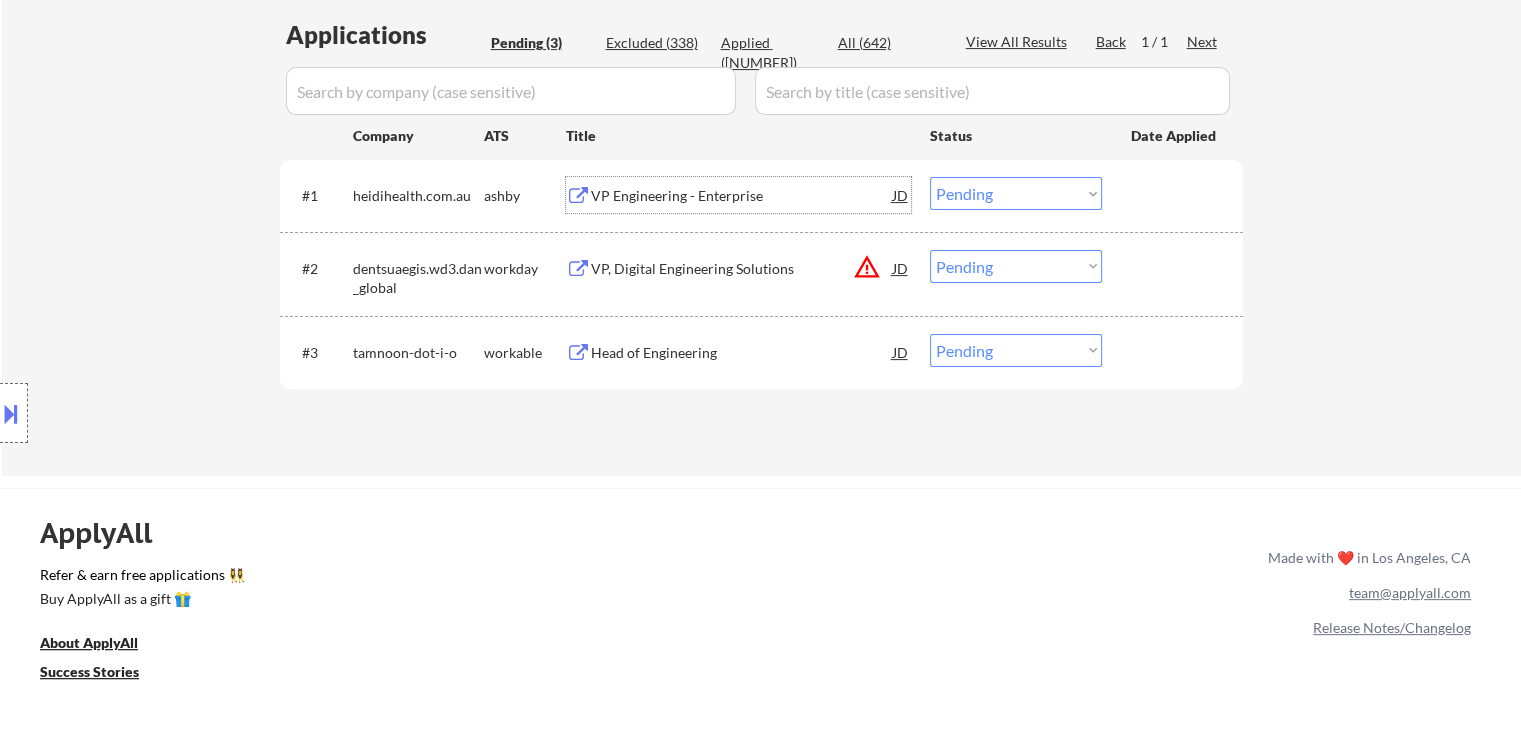 click on "Choose an option... Pending Applied Excluded (Questions) Excluded (Expired) Excluded (Location) Excluded (Bad Match) Excluded (Blocklist) Excluded (Salary) Excluded (Other)" at bounding box center (1016, 193) 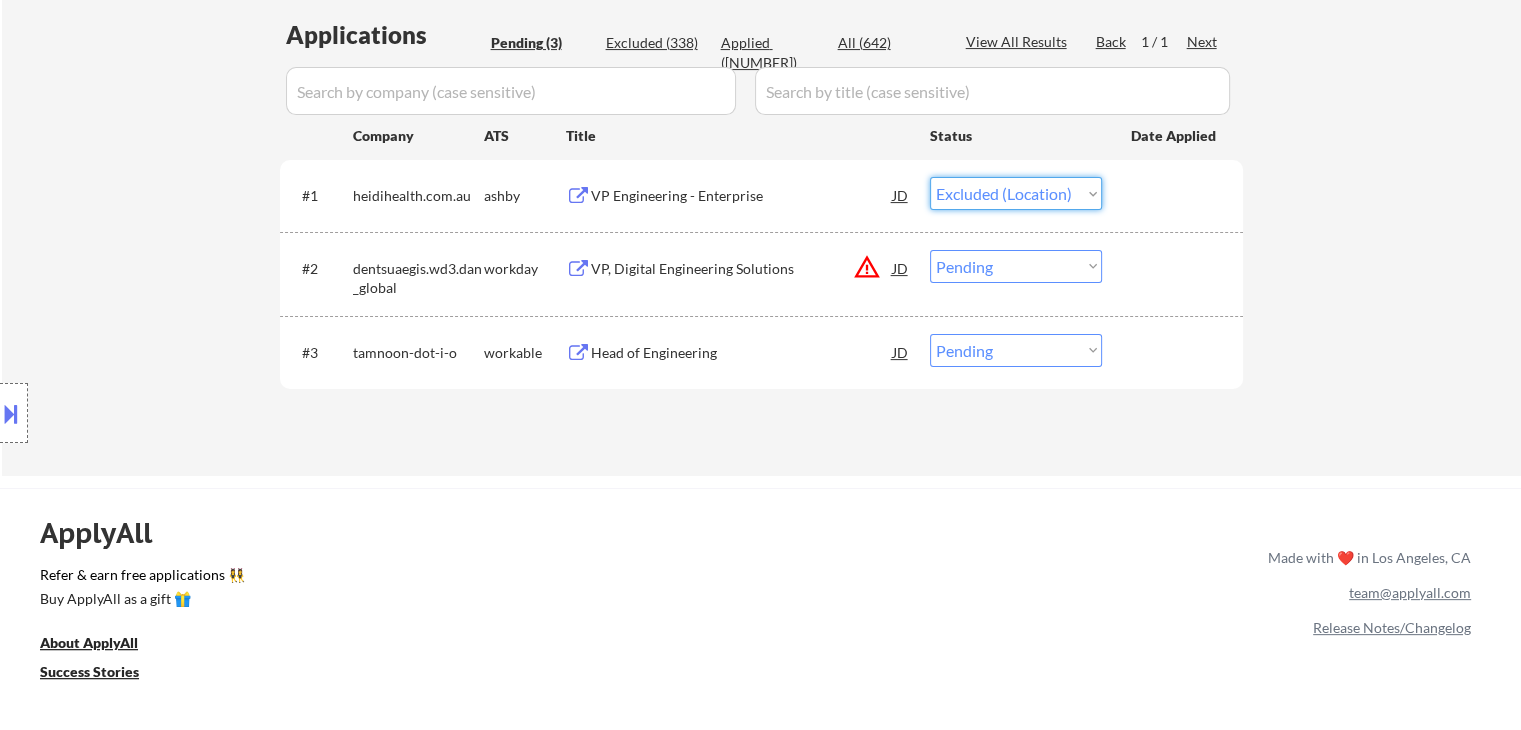 click on "Choose an option... Pending Applied Excluded (Questions) Excluded (Expired) Excluded (Location) Excluded (Bad Match) Excluded (Blocklist) Excluded (Salary) Excluded (Other)" at bounding box center [1016, 193] 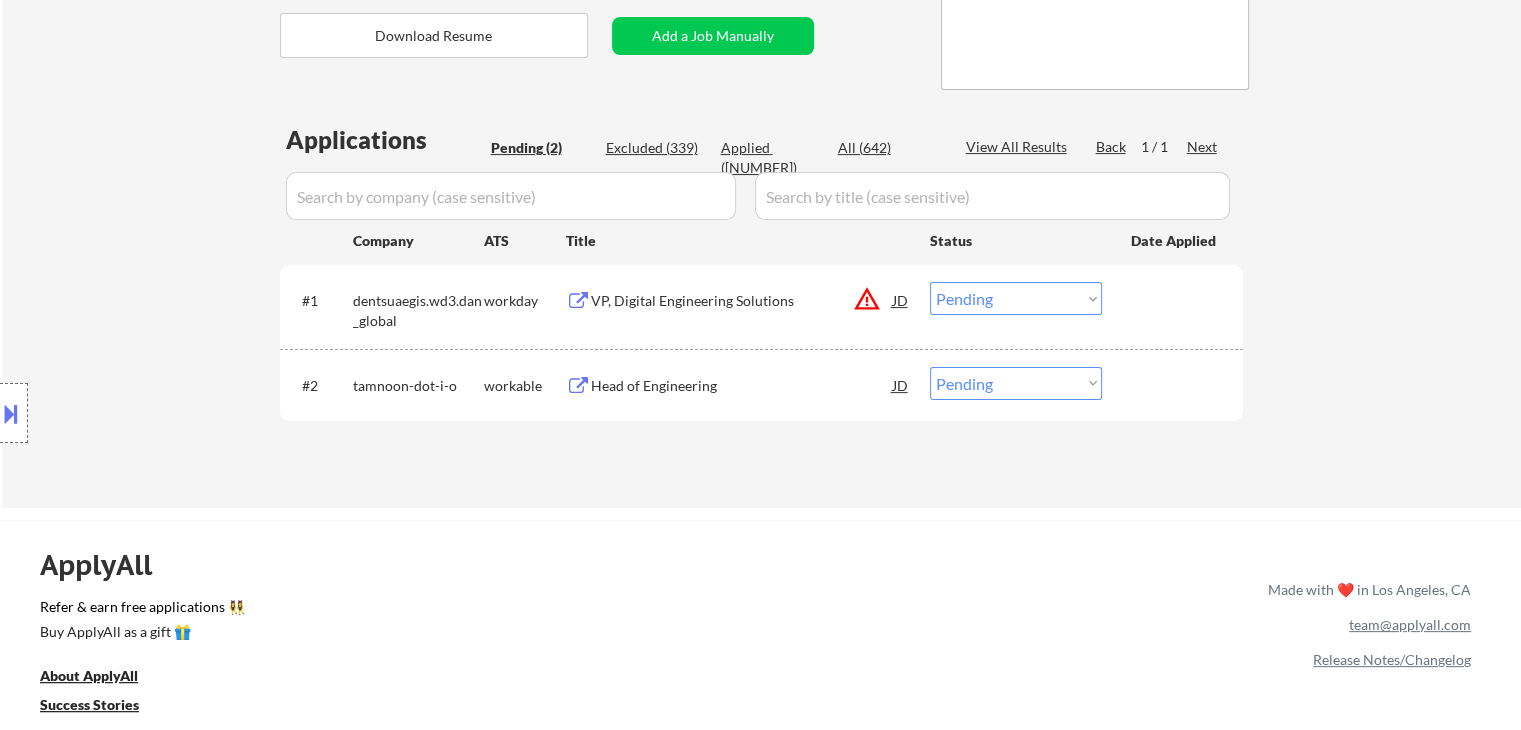scroll, scrollTop: 400, scrollLeft: 0, axis: vertical 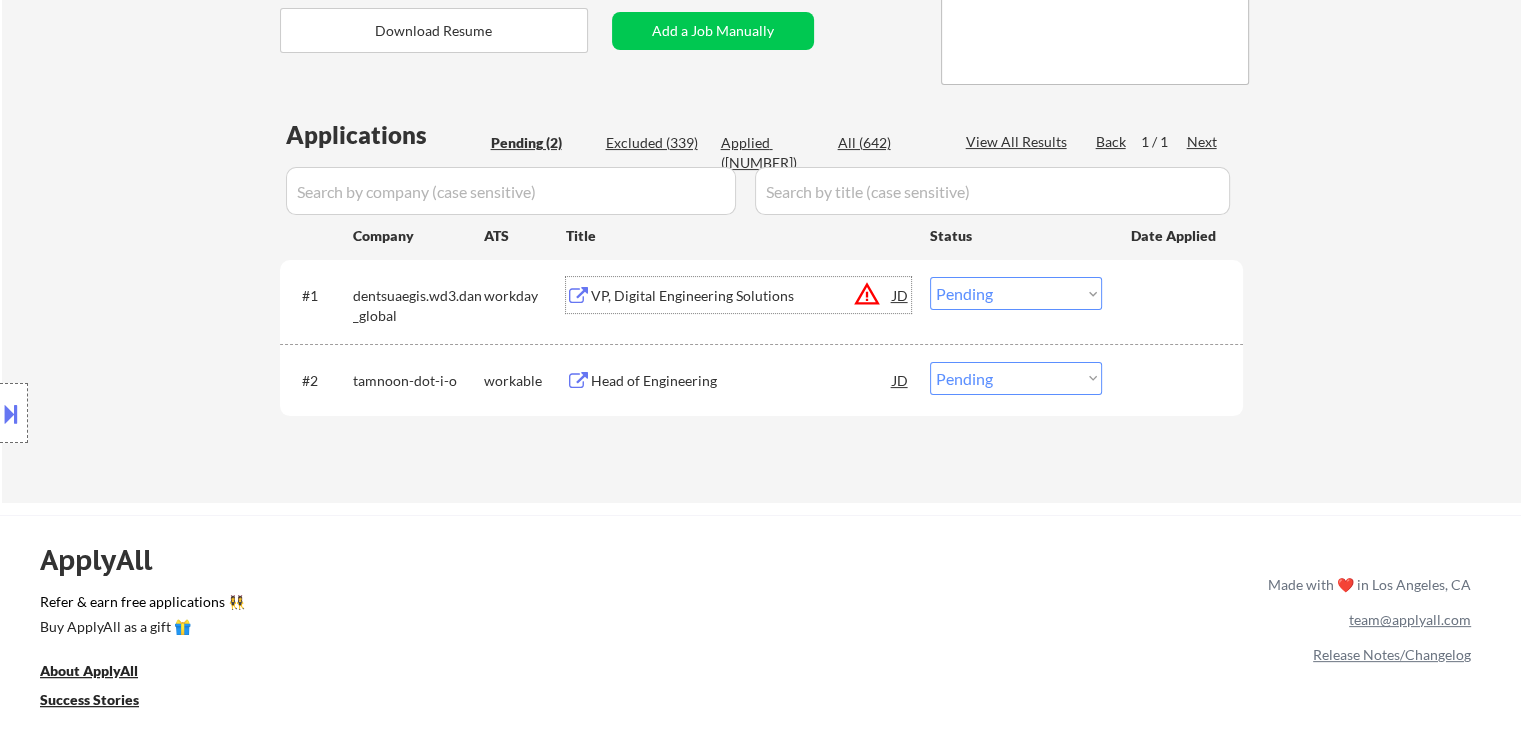 click on "VP, Digital Engineering Solutions" at bounding box center (742, 296) 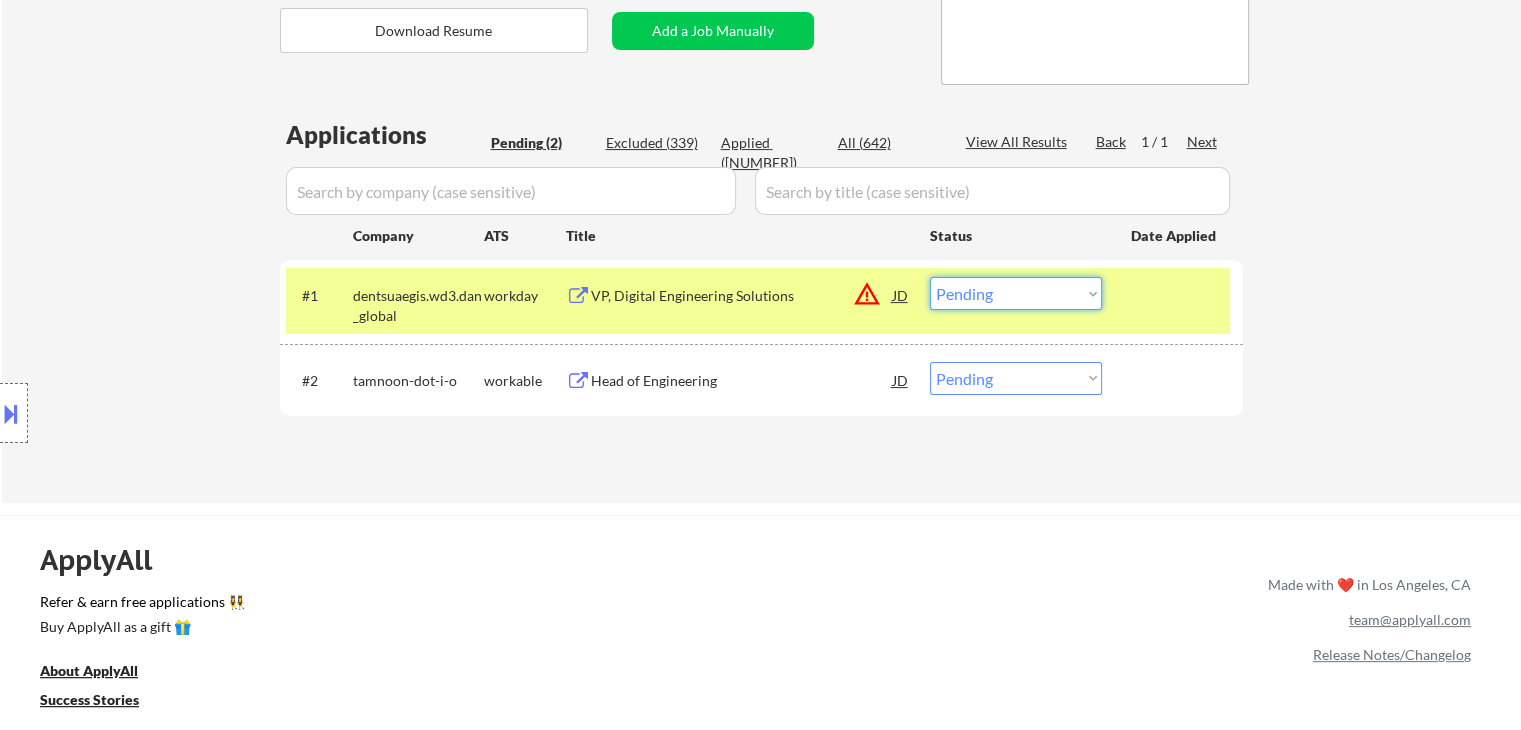 click on "Choose an option... Pending Applied Excluded (Questions) Excluded (Expired) Excluded (Location) Excluded (Bad Match) Excluded (Blocklist) Excluded (Salary) Excluded (Other)" at bounding box center [1016, 293] 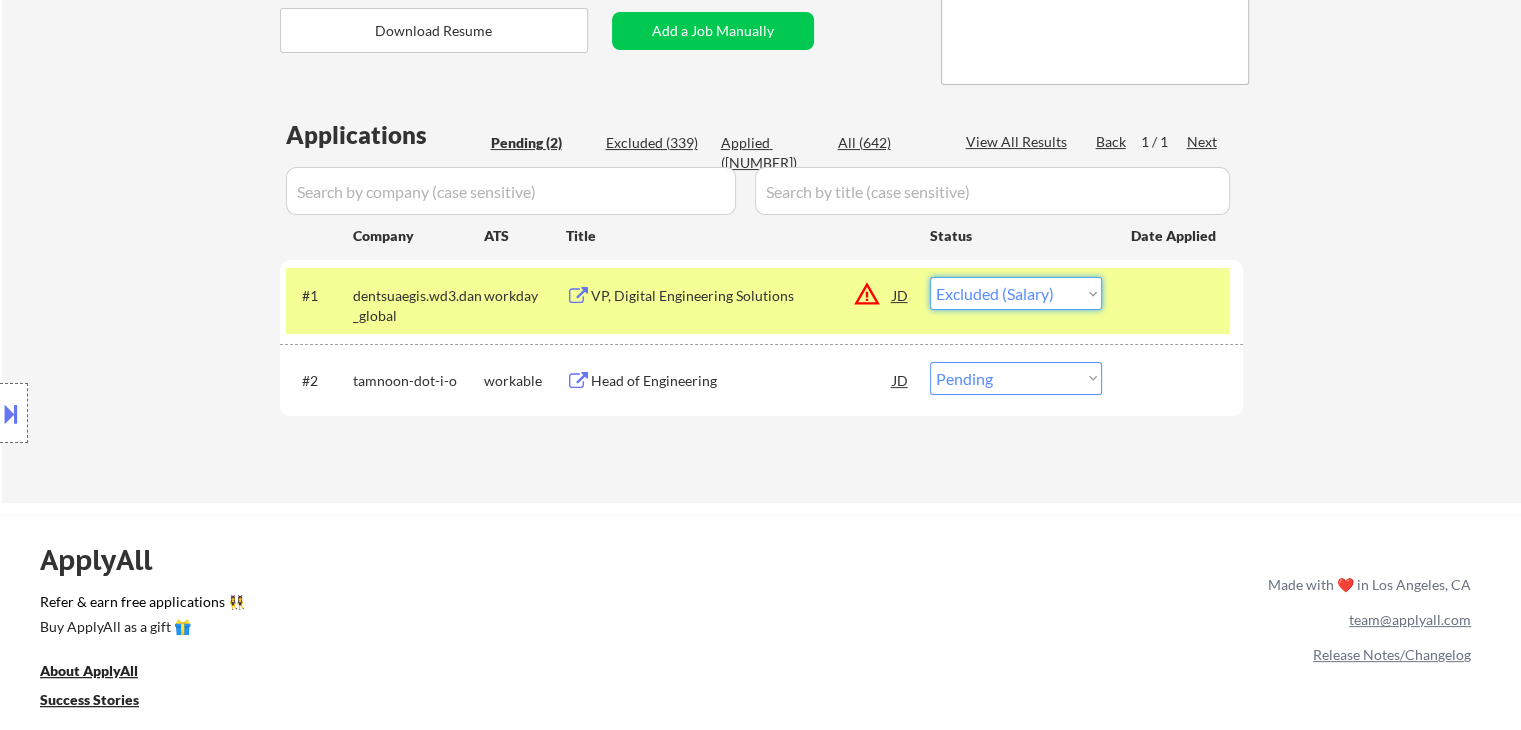 click on "Choose an option... Pending Applied Excluded (Questions) Excluded (Expired) Excluded (Location) Excluded (Bad Match) Excluded (Blocklist) Excluded (Salary) Excluded (Other)" at bounding box center (1016, 293) 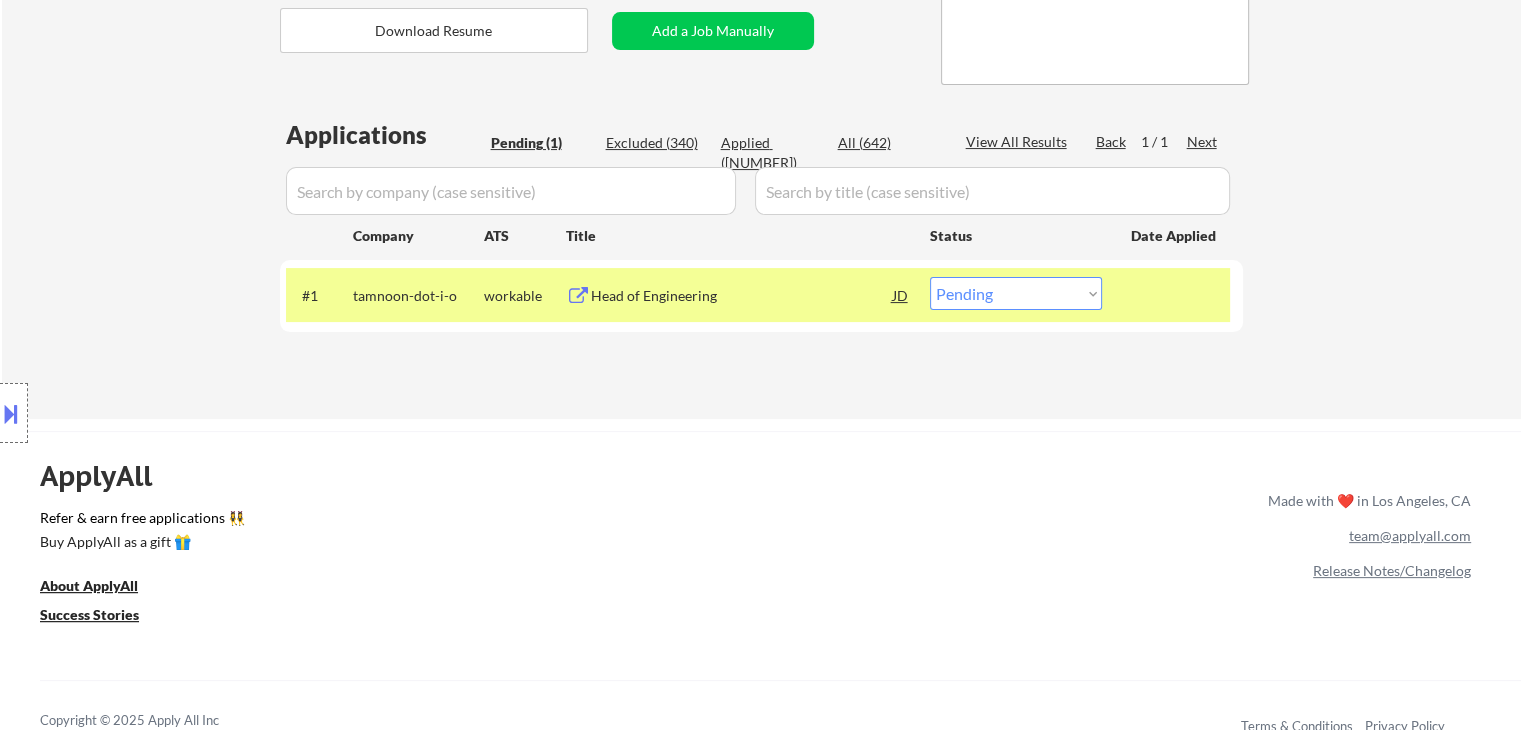 click on "Head of Engineering" at bounding box center [742, 296] 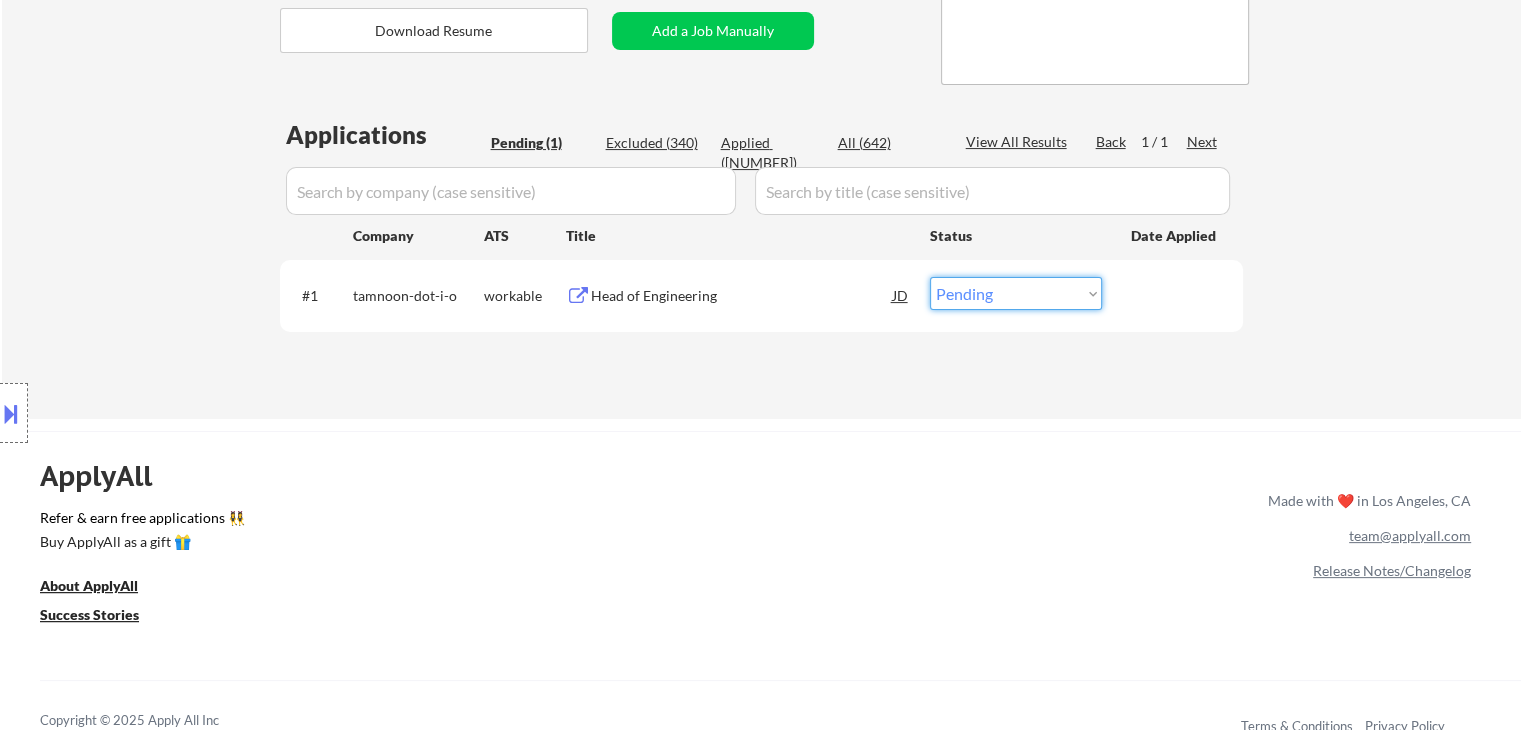 click on "Choose an option... Pending Applied Excluded (Questions) Excluded (Expired) Excluded (Location) Excluded (Bad Match) Excluded (Blocklist) Excluded (Salary) Excluded (Other)" at bounding box center (1016, 293) 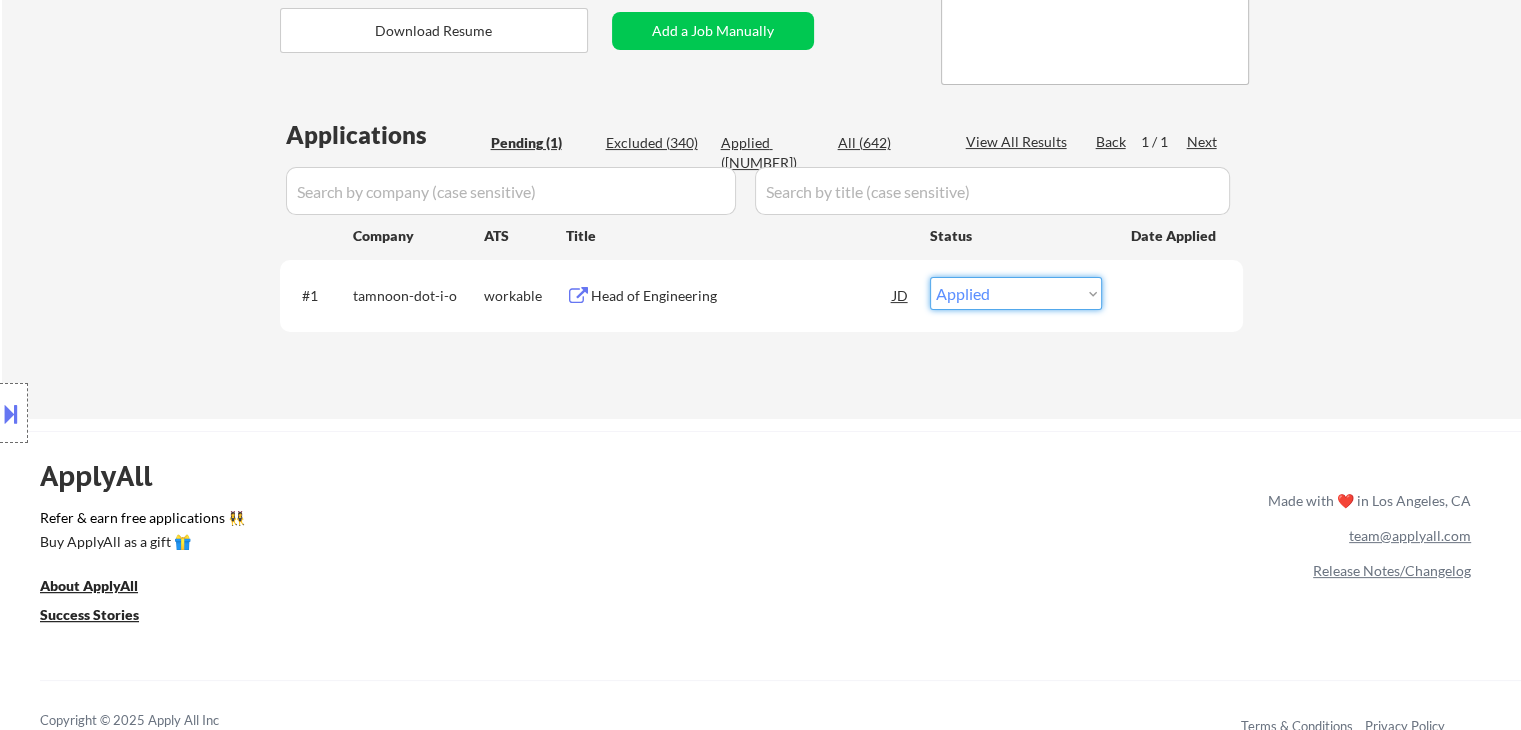 click on "Choose an option... Pending Applied Excluded (Questions) Excluded (Expired) Excluded (Location) Excluded (Bad Match) Excluded (Blocklist) Excluded (Salary) Excluded (Other)" at bounding box center [1016, 293] 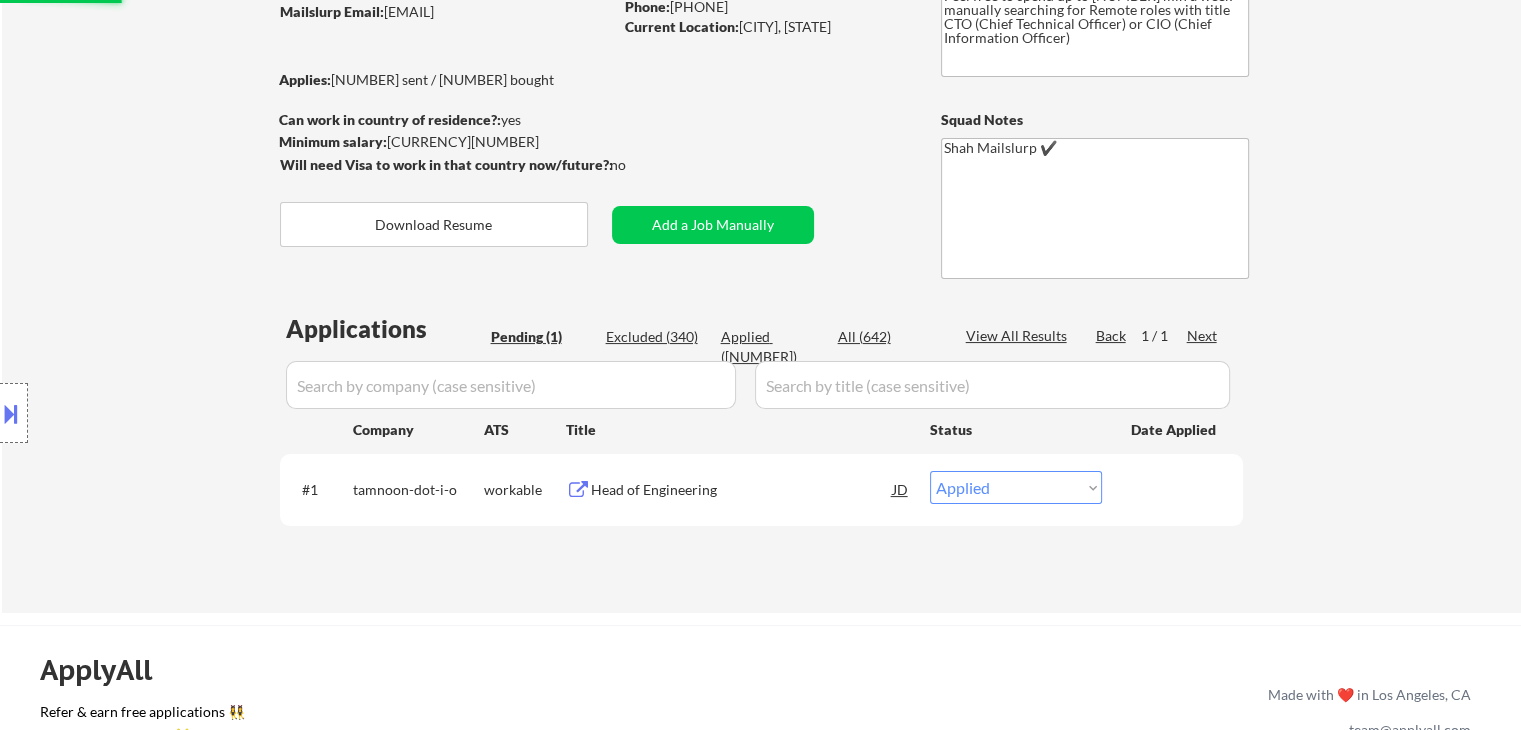 scroll, scrollTop: 200, scrollLeft: 0, axis: vertical 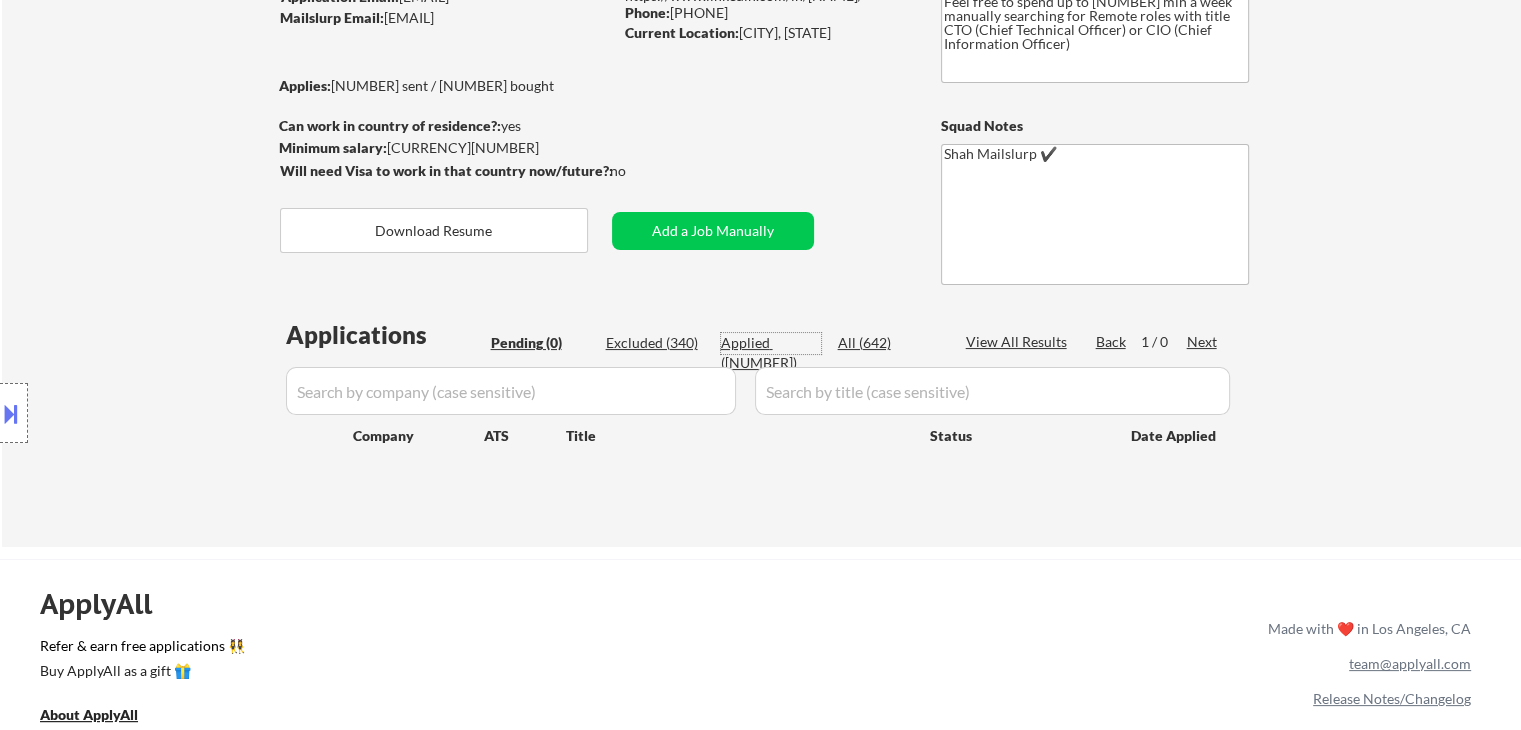 click on "Applied ([NUMBER])" at bounding box center (771, 352) 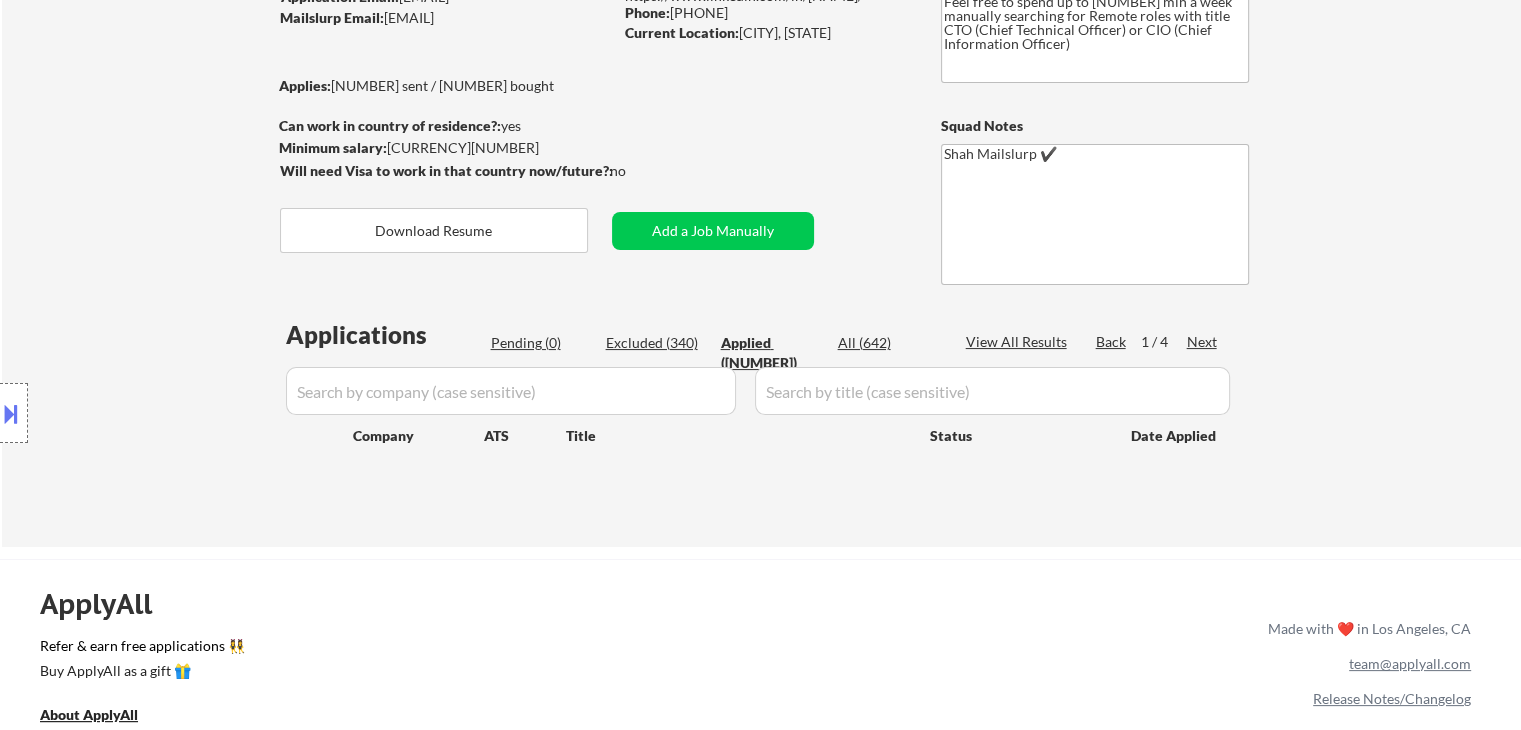 select on ""applied"" 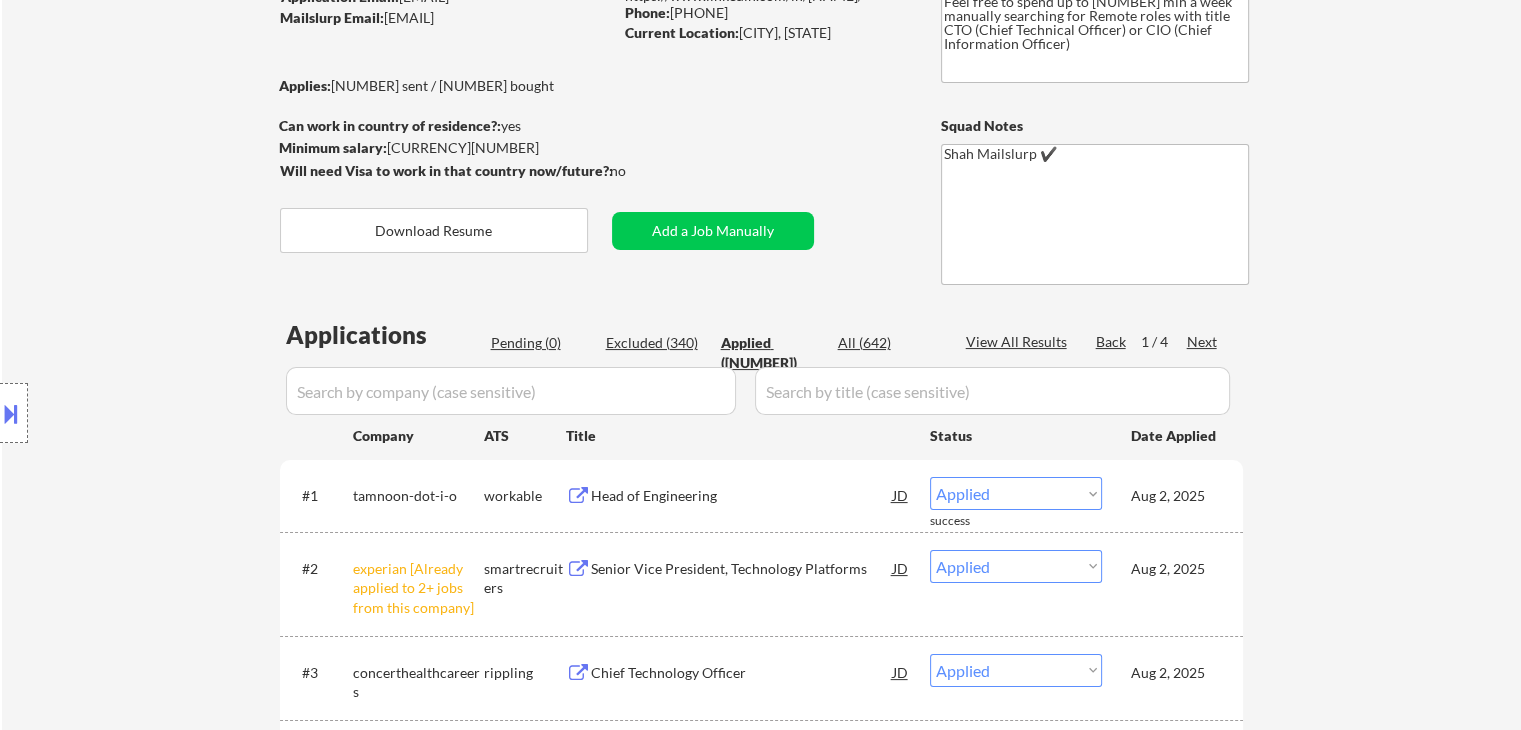 scroll, scrollTop: 100, scrollLeft: 0, axis: vertical 